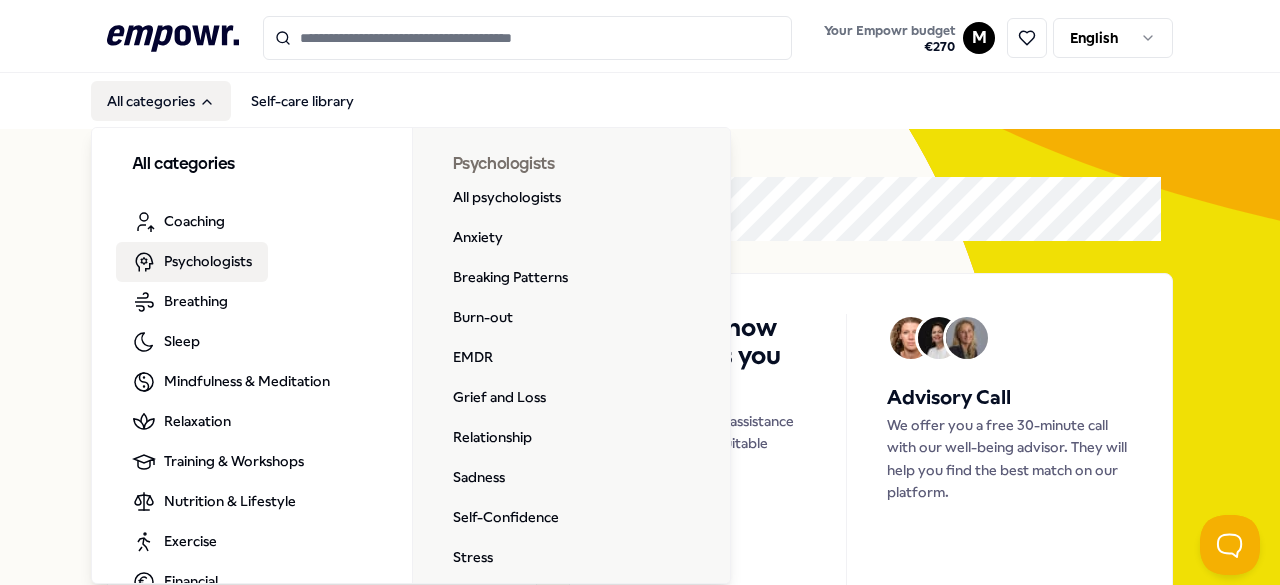 scroll, scrollTop: 0, scrollLeft: 0, axis: both 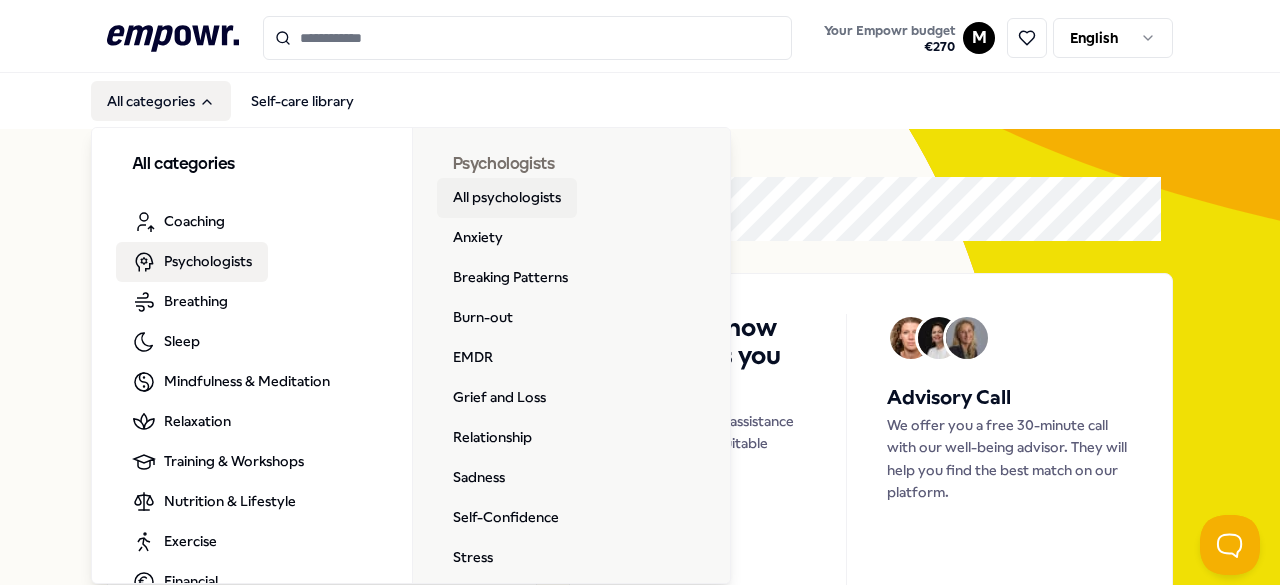 click on "All   psychologists" at bounding box center (507, 198) 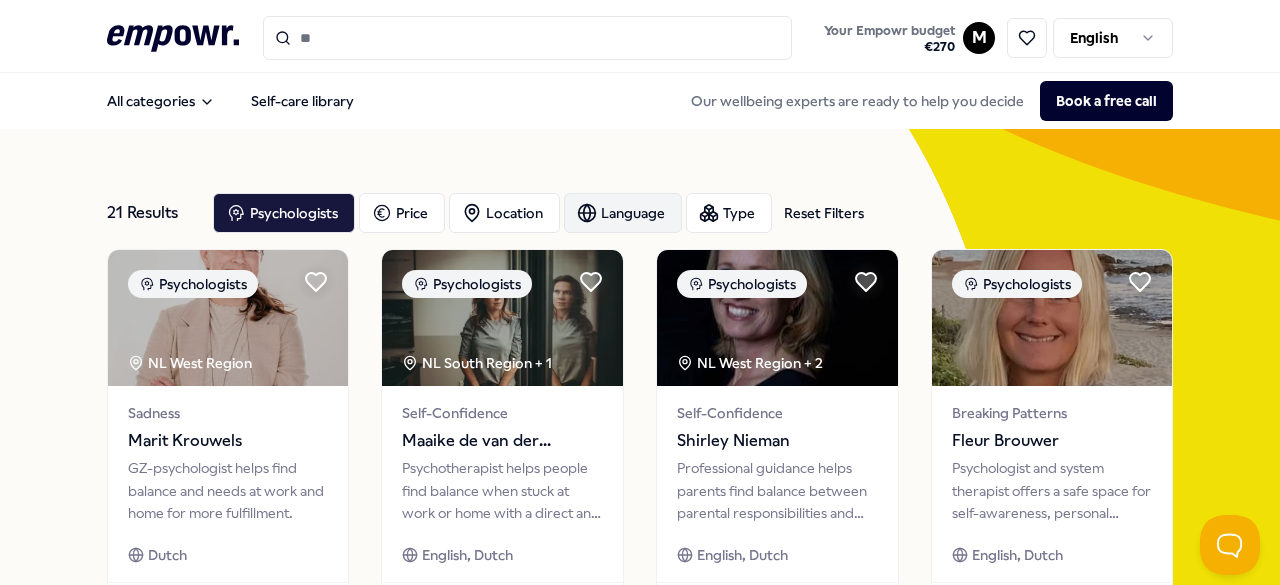 click on "Language" at bounding box center (623, 213) 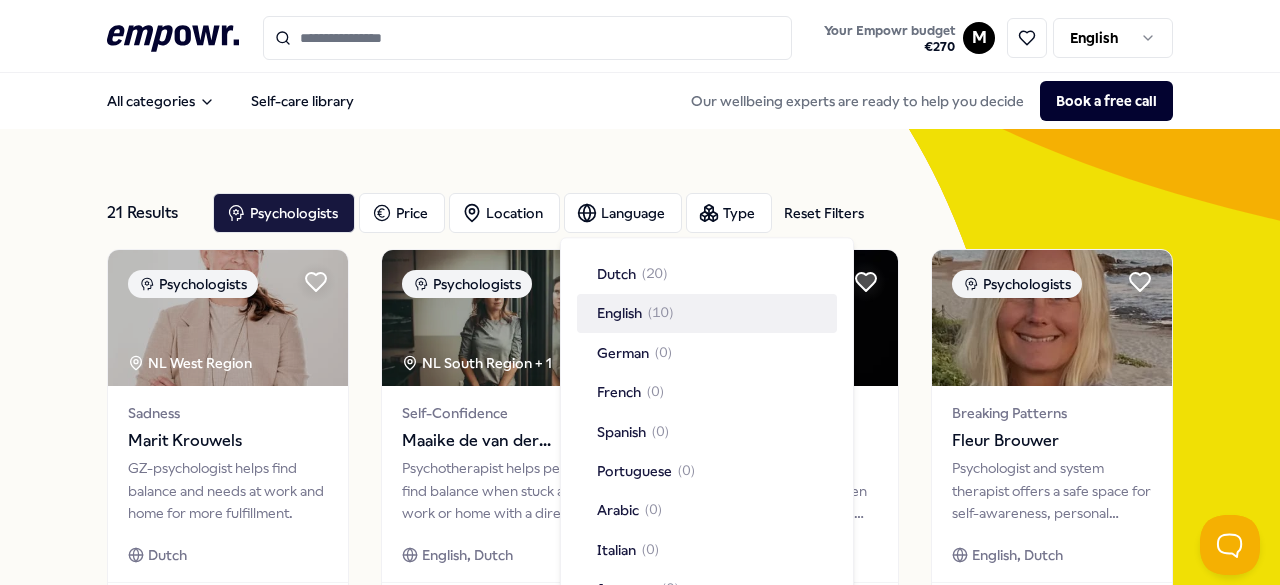 click on "English" at bounding box center [619, 314] 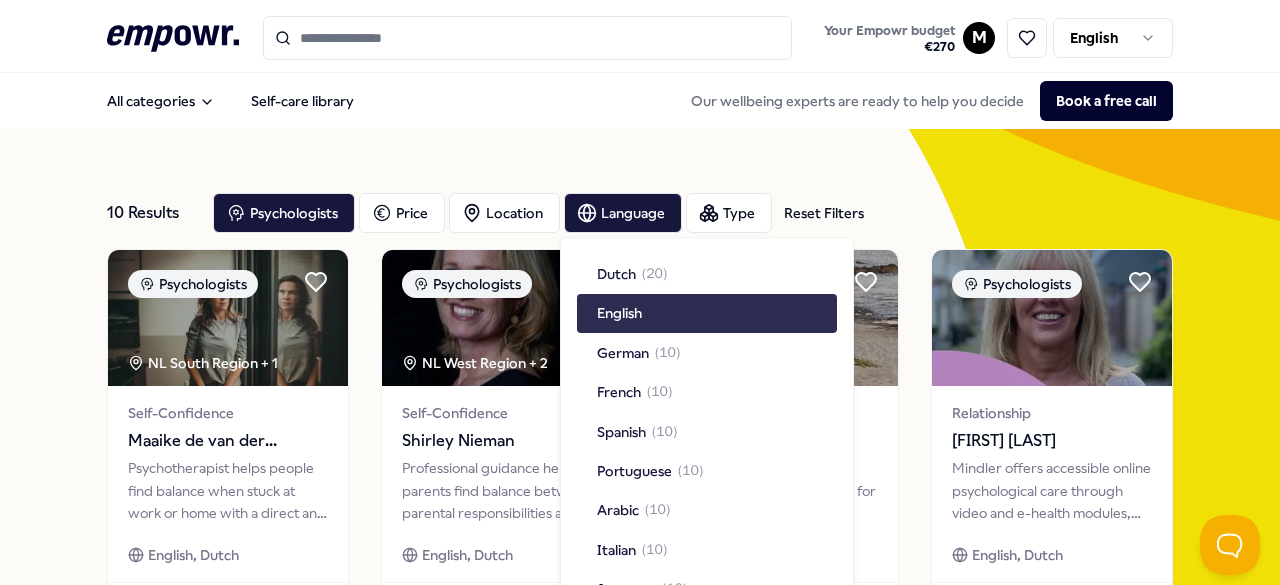 click on "English" at bounding box center (707, 314) 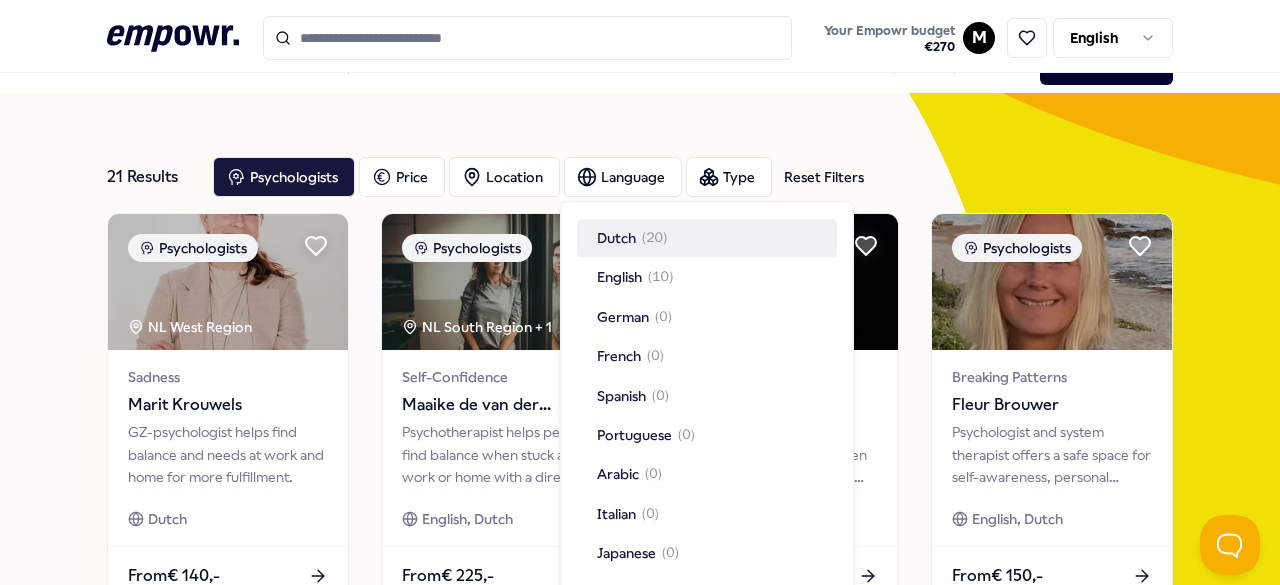 scroll, scrollTop: 35, scrollLeft: 0, axis: vertical 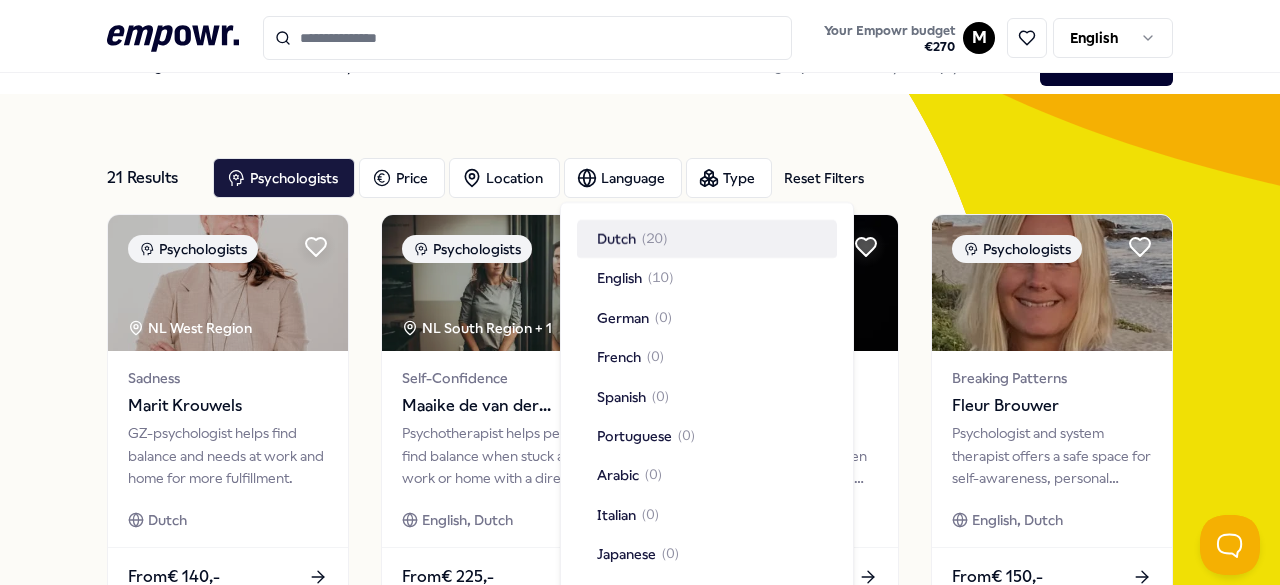 click on "Dutch ( 20 )" at bounding box center (707, 239) 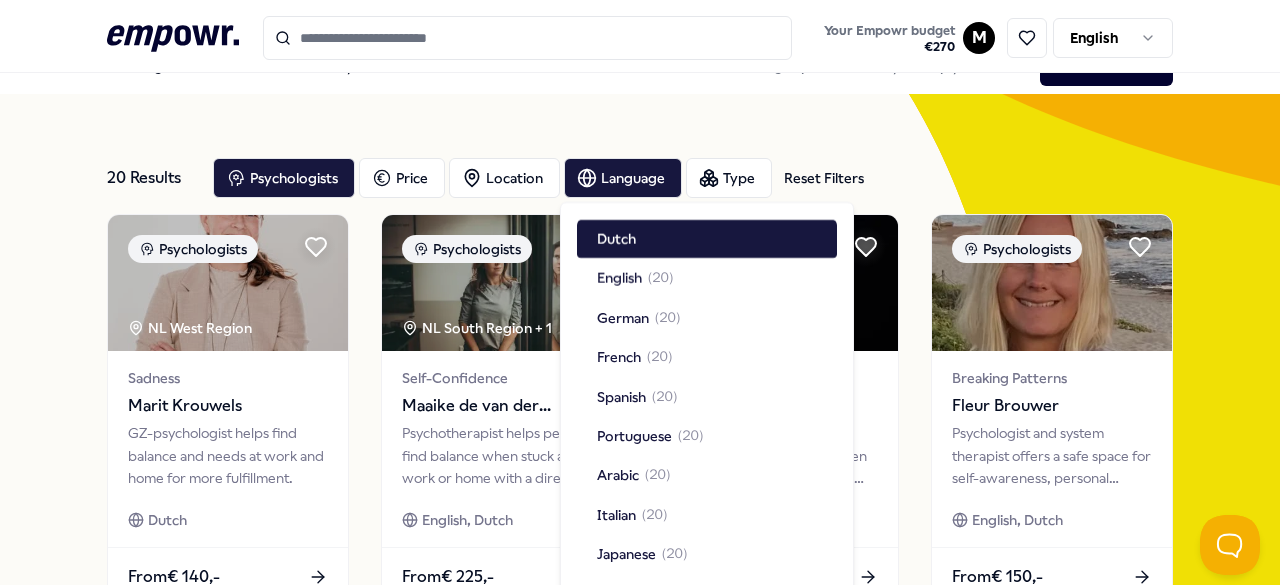 click on "20 Results Reset Filters Psychologists Price Location Language Type Reset Filters Psychologists NL West Region   Sadness Marit Krouwels GZ-psychologist helps find balance and needs at work and home for more
fulfillment. Dutch From  € 140,- Psychologists NL South Region   + 1 Self-Confidence Maaike de van der Schueren Psychotherapist helps people find balance when stuck at work or home with a
direct and humorous approach. English, Dutch From  € 225,- Psychologists NL West Region   + 2 Self-Confidence Shirley Nieman Professional guidance helps parents find balance between parental
responsibilities and personal growth. English, Dutch From  € 170,- Psychologists Breaking Patterns Fleur Brouwer Psychologist and system therapist offers a safe space for self-awareness,
personal growth, and mental check-ups for preventive care. English, Dutch From  € 150,- Psychologists Relationship Margje Moerland English, Dutch From  € 95,- Psychologists Burn-out Nikki van der Meulen Dutch From  € 95,- Anxiety" at bounding box center (640, 838) 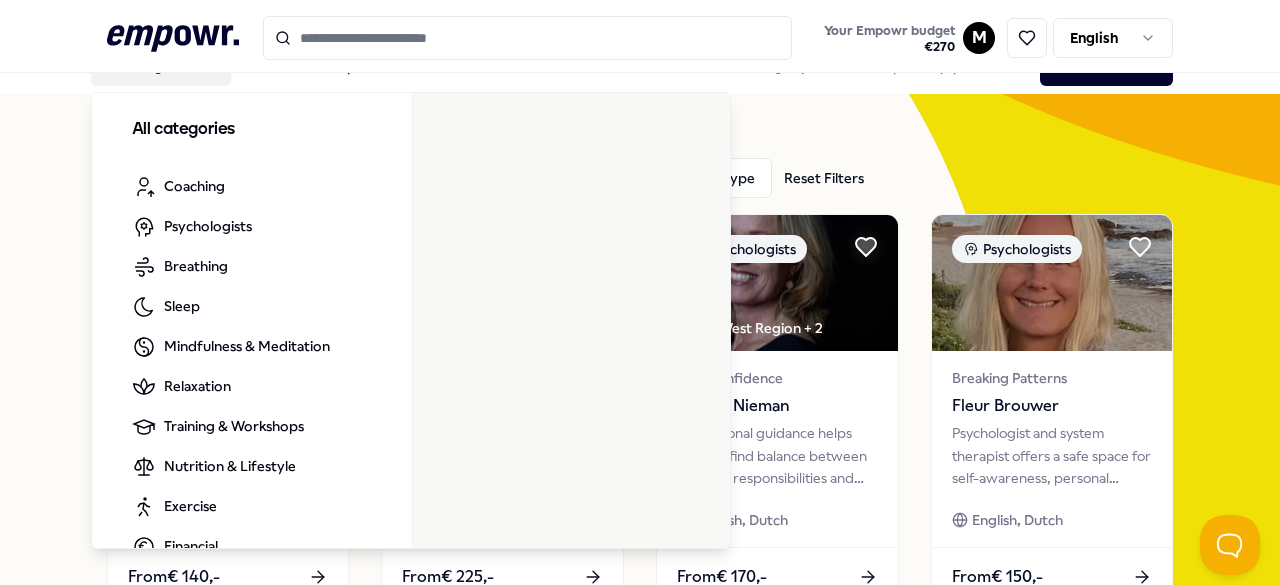 drag, startPoint x: 102, startPoint y: 77, endPoint x: 154, endPoint y: 43, distance: 62.1289 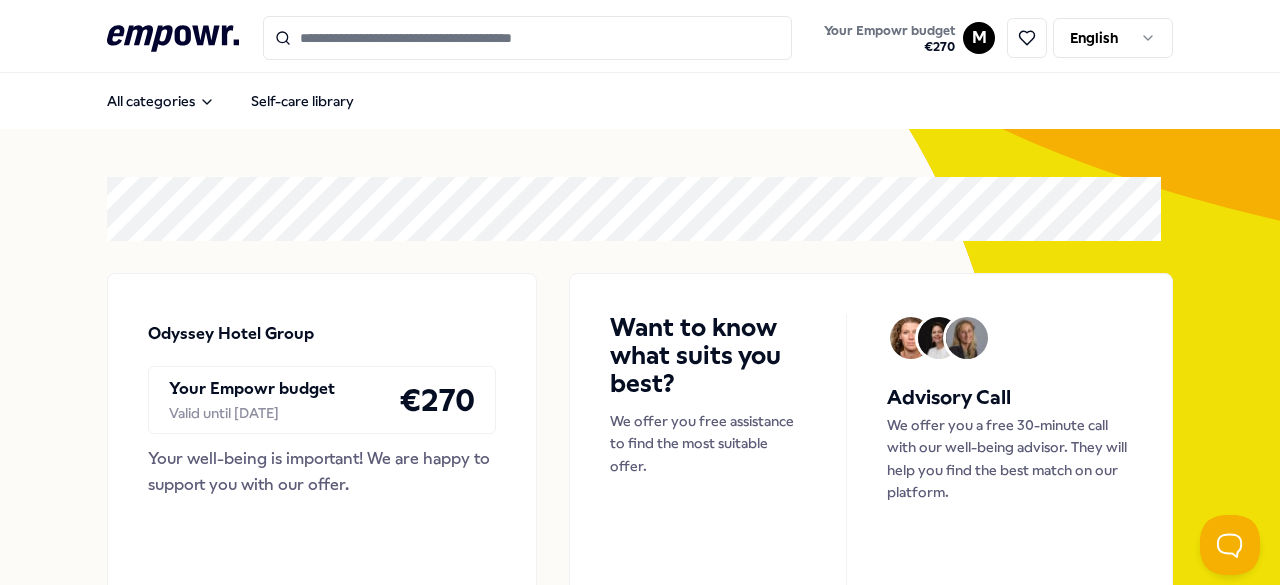 scroll, scrollTop: 0, scrollLeft: 0, axis: both 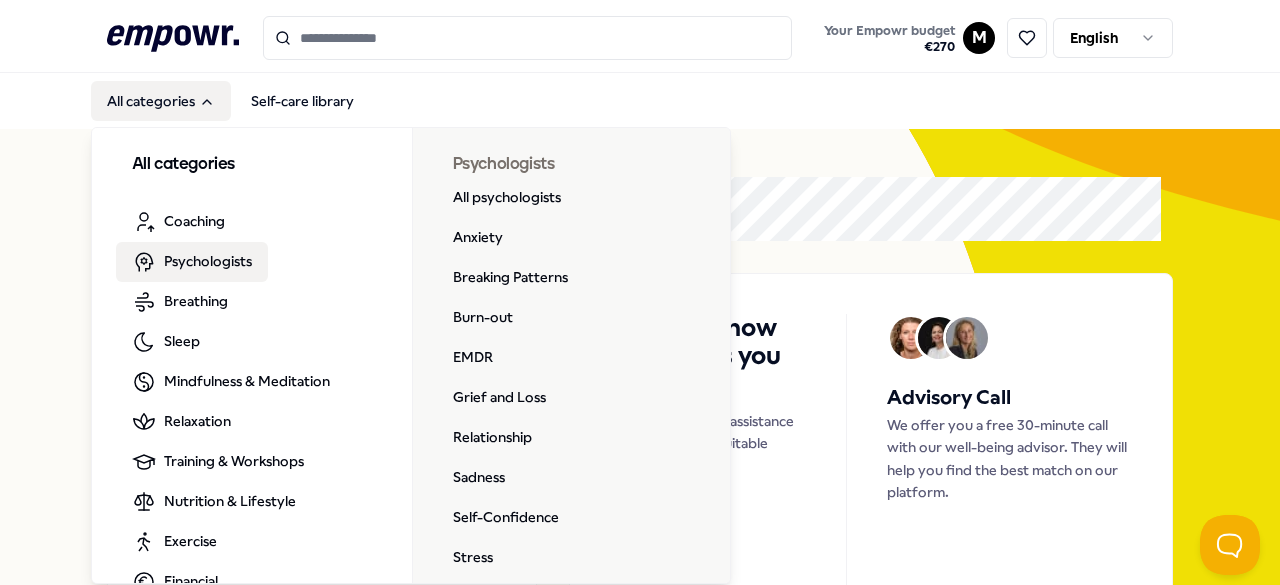 click on "Psychologists" at bounding box center (208, 261) 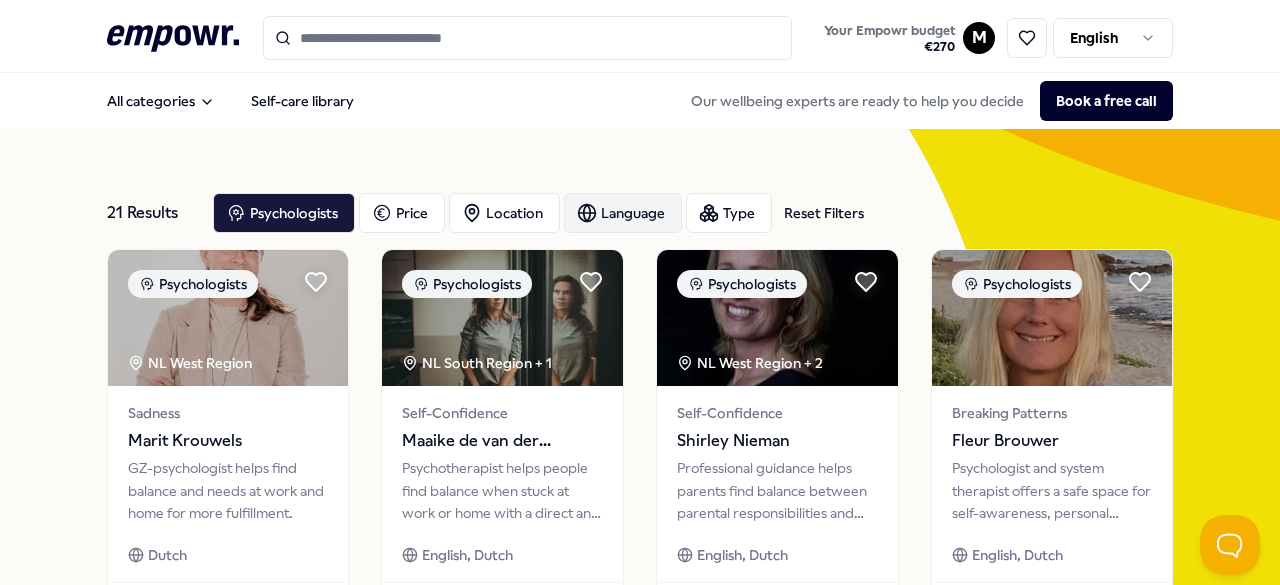 click 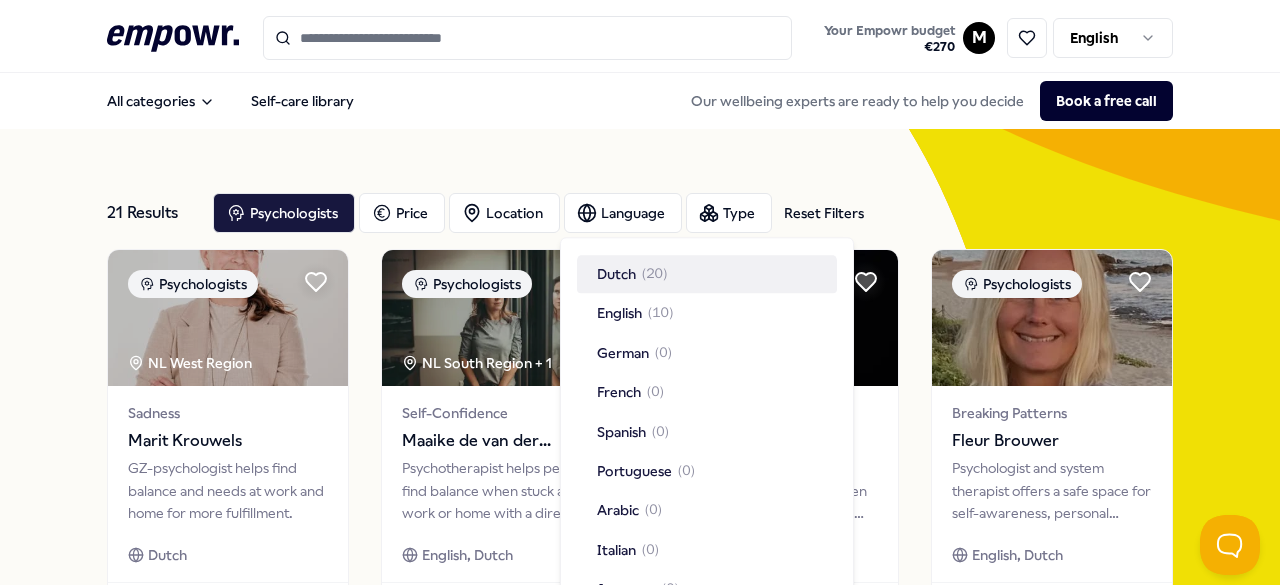 click on "Dutch" at bounding box center [616, 274] 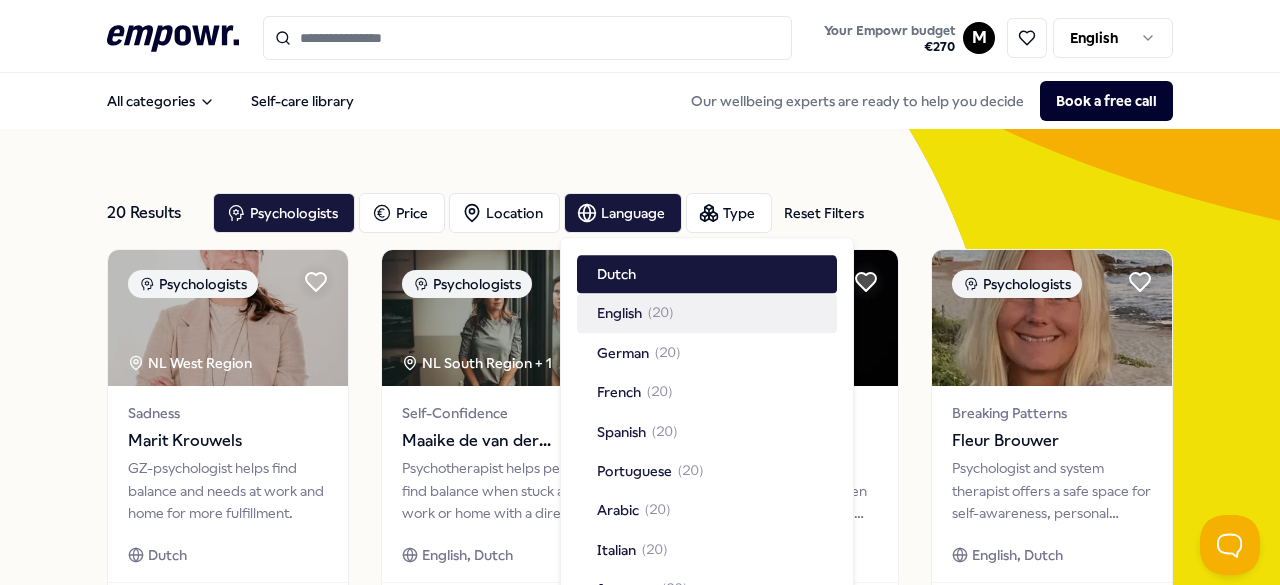click on "20 Results Reset Filters Psychologists Price Location Language Type Reset Filters Psychologists NL West Region   Sadness Marit Krouwels GZ-psychologist helps find balance and needs at work and home for more
fulfillment. Dutch From  € 140,- Psychologists NL South Region   + 1 Self-Confidence Maaike de van der Schueren Psychotherapist helps people find balance when stuck at work or home with a
direct and humorous approach. English, Dutch From  € 225,- Psychologists NL West Region   + 2 Self-Confidence Shirley Nieman Professional guidance helps parents find balance between parental
responsibilities and personal growth. English, Dutch From  € 170,- Psychologists Breaking Patterns Fleur Brouwer Psychologist and system therapist offers a safe space for self-awareness,
personal growth, and mental check-ups for preventive care. English, Dutch From  € 150,- Psychologists Relationship Margje Moerland English, Dutch From  € 95,- Psychologists Burn-out Nikki van der Meulen Dutch From  € 95,- Anxiety" at bounding box center [640, 873] 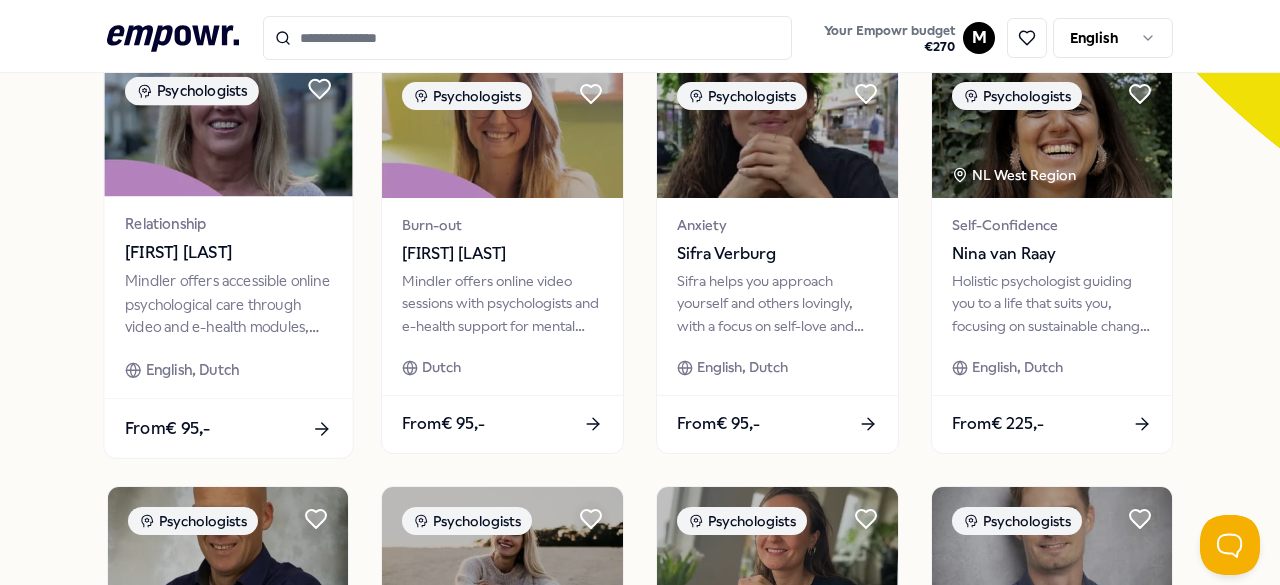 scroll, scrollTop: 577, scrollLeft: 0, axis: vertical 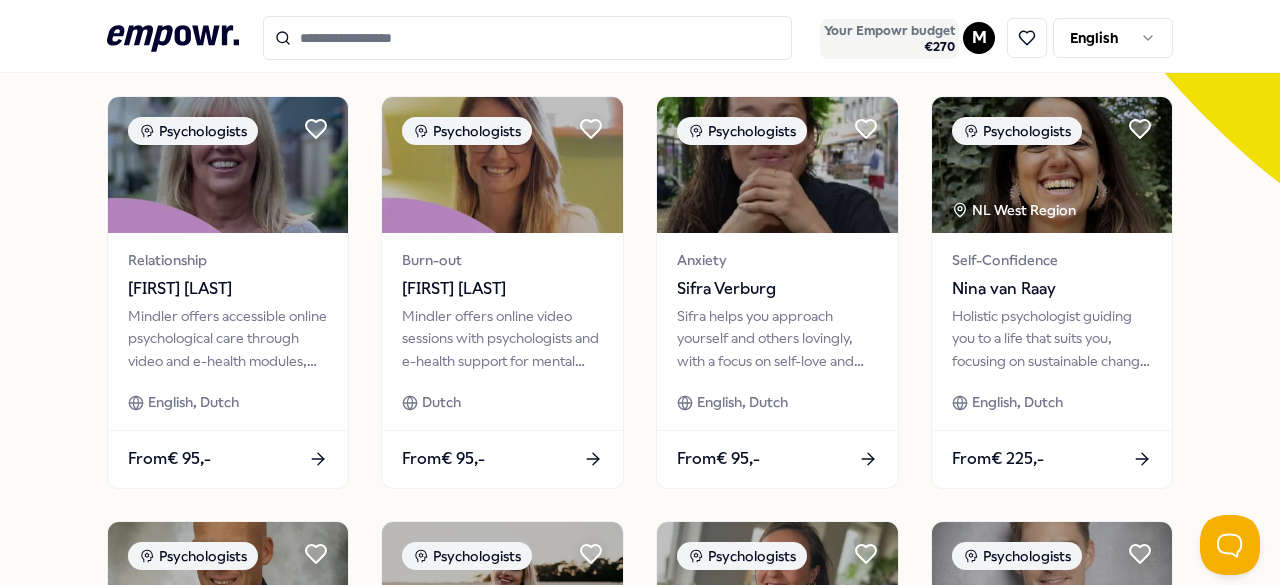click on "€ 270" at bounding box center (889, 47) 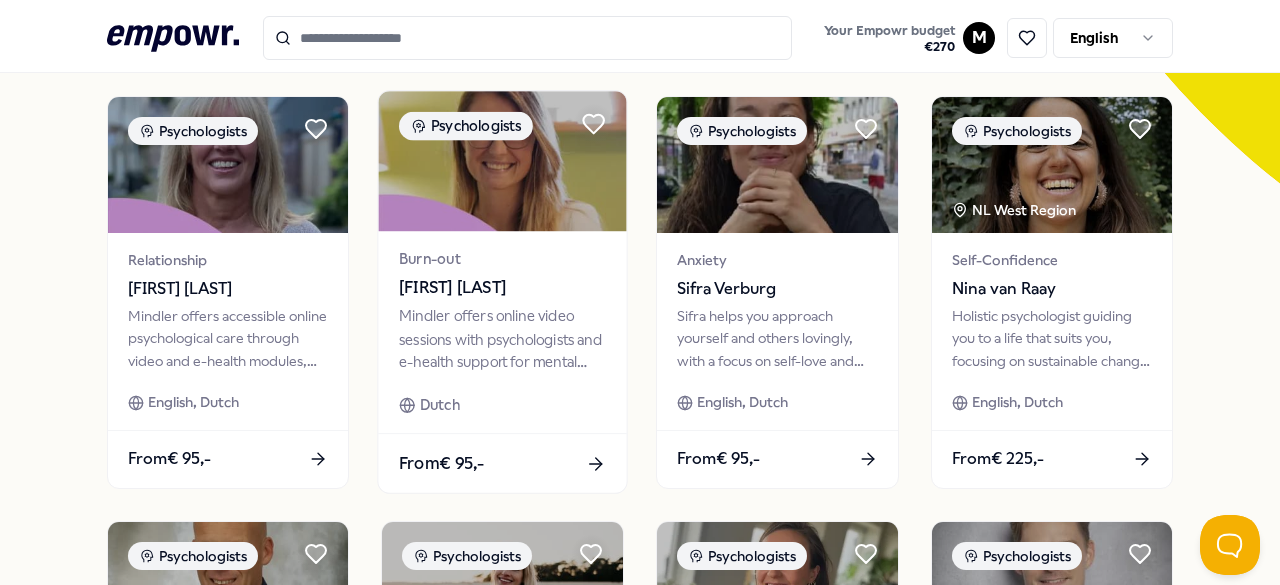 scroll, scrollTop: 121, scrollLeft: 0, axis: vertical 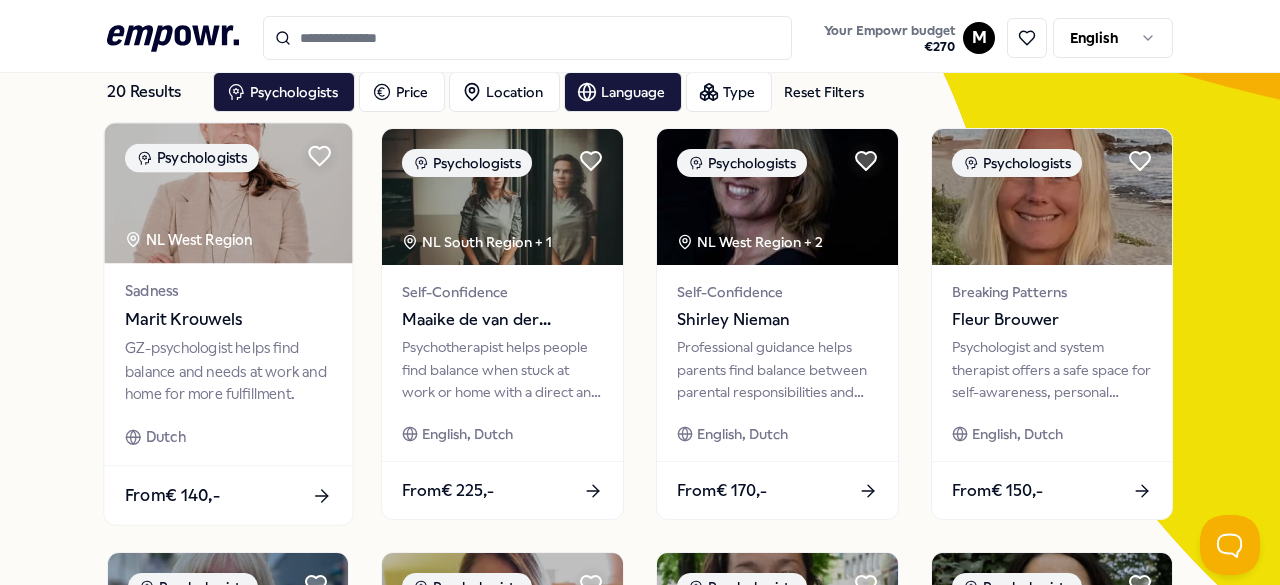 click on "From  € 140,-" at bounding box center (172, 495) 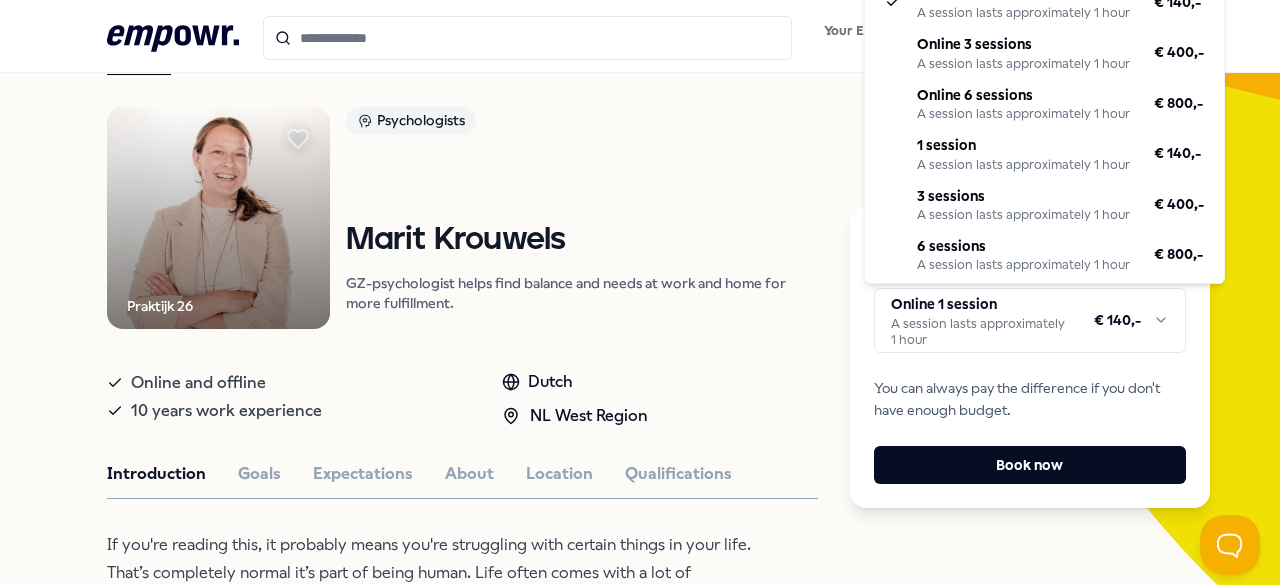 click on ".empowr-logo_svg__cls-1{fill:#03032f} Your Empowr budget € 270 M English All categories   Self-care library Back Praktijk 26 Psychologists Marit Krouwels GZ-psychologist helps find balance and needs at work and home for more fulfillment. Online and offline 10 years work experience Dutch NL West Region Introduction Goals Expectations About Location Qualifications If you're reading this, it probably means you're struggling with certain things in your life. That’s completely normal it’s part of being human. Life often comes with a lot of demands and expectations you feel you “must” meet. Since everyone has their own history and story, I’m here to help you understand what makes you  you , and why you may be feeling stuck right now. Together, we can create a clear analysis of your challenges so you know what to work on, and how to move forward with perspective. Of course, I’ll guide and support you along the way. If you recognize yourself in the following challenges, I’d be happy to help:   From" at bounding box center [640, 292] 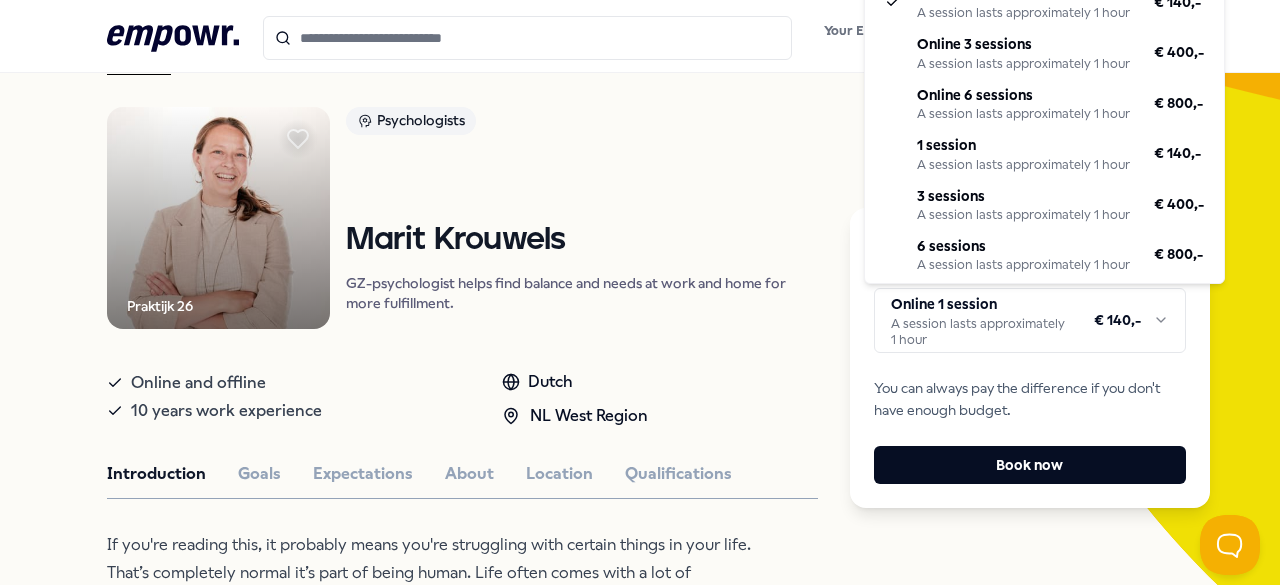 click on ".empowr-logo_svg__cls-1{fill:#03032f} Your Empowr budget € 270 M English All categories   Self-care library Back Praktijk 26 Psychologists Marit Krouwels GZ-psychologist helps find balance and needs at work and home for more fulfillment. Online and offline 10 years work experience Dutch NL West Region Introduction Goals Expectations About Location Qualifications If you're reading this, it probably means you're struggling with certain things in your life. That’s completely normal it’s part of being human. Life often comes with a lot of demands and expectations you feel you “must” meet. Since everyone has their own history and story, I’m here to help you understand what makes you  you , and why you may be feeling stuck right now. Together, we can create a clear analysis of your challenges so you know what to work on, and how to move forward with perspective. Of course, I’ll guide and support you along the way. If you recognize yourself in the following challenges, I’d be happy to help:   From" at bounding box center [640, 292] 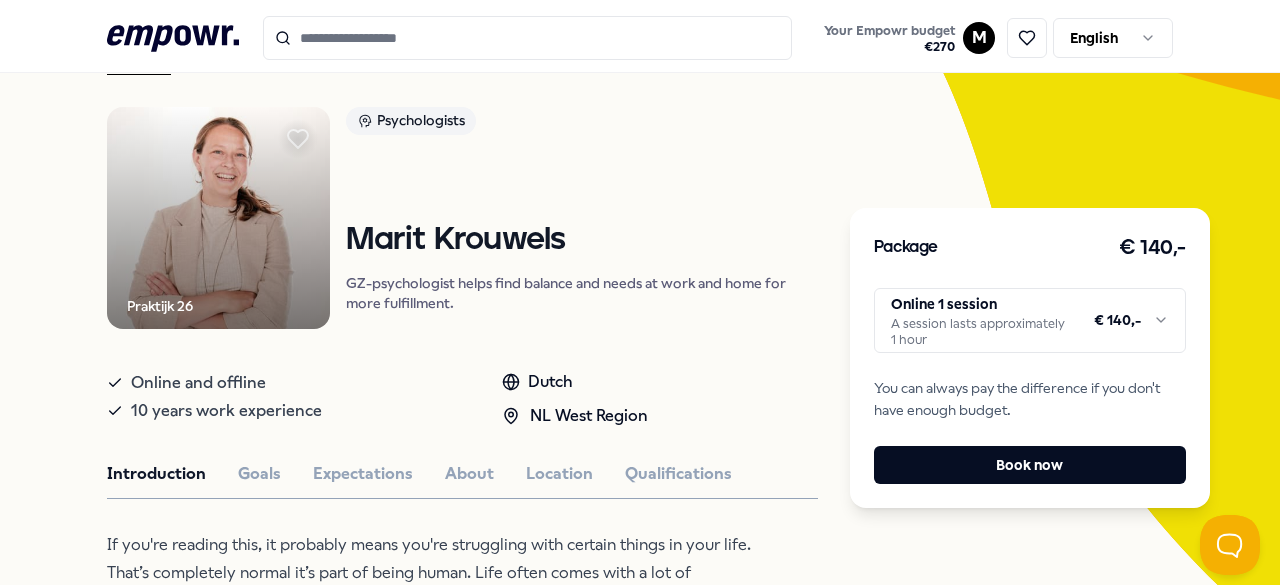click on ".empowr-logo_svg__cls-1{fill:#03032f} Your Empowr budget € 270 M English All categories   Self-care library Back Praktijk 26 Psychologists Marit Krouwels GZ-psychologist helps find balance and needs at work and home for more fulfillment. Online and offline 10 years work experience Dutch NL West Region Introduction Goals Expectations About Location Qualifications If you're reading this, it probably means you're struggling with certain things in your life. That’s completely normal it’s part of being human. Life often comes with a lot of demands and expectations you feel you “must” meet. Since everyone has their own history and story, I’m here to help you understand what makes you  you , and why you may be feeling stuck right now. Together, we can create a clear analysis of your challenges so you know what to work on, and how to move forward with perspective. Of course, I’ll guide and support you along the way. If you recognize yourself in the following challenges, I’d be happy to help:   From" at bounding box center (640, 292) 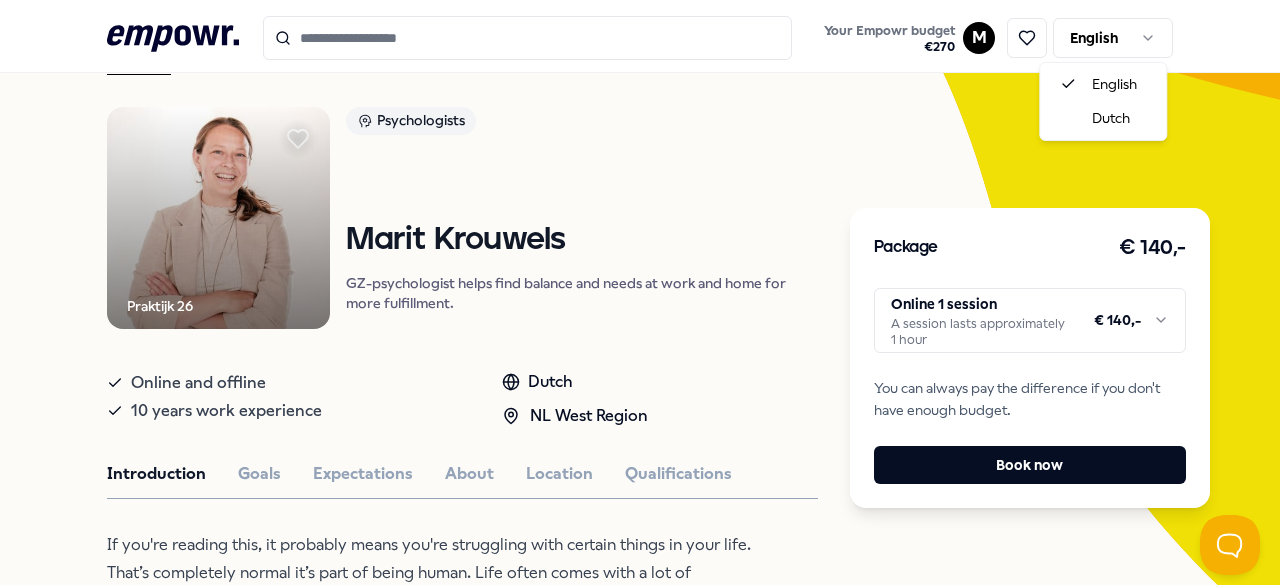 click on ".empowr-logo_svg__cls-1{fill:#03032f} Your Empowr budget € 270 M English All categories   Self-care library Back Praktijk 26 Psychologists Marit Krouwels GZ-psychologist helps find balance and needs at work and home for more fulfillment. Online and offline 10 years work experience Dutch NL West Region Introduction Goals Expectations About Location Qualifications If you're reading this, it probably means you're struggling with certain things in your life. That’s completely normal it’s part of being human. Life often comes with a lot of demands and expectations you feel you “must” meet. Since everyone has their own history and story, I’m here to help you understand what makes you  you , and why you may be feeling stuck right now. Together, we can create a clear analysis of your challenges so you know what to work on, and how to move forward with perspective. Of course, I’ll guide and support you along the way. If you recognize yourself in the following challenges, I’d be happy to help:   From" at bounding box center [640, 292] 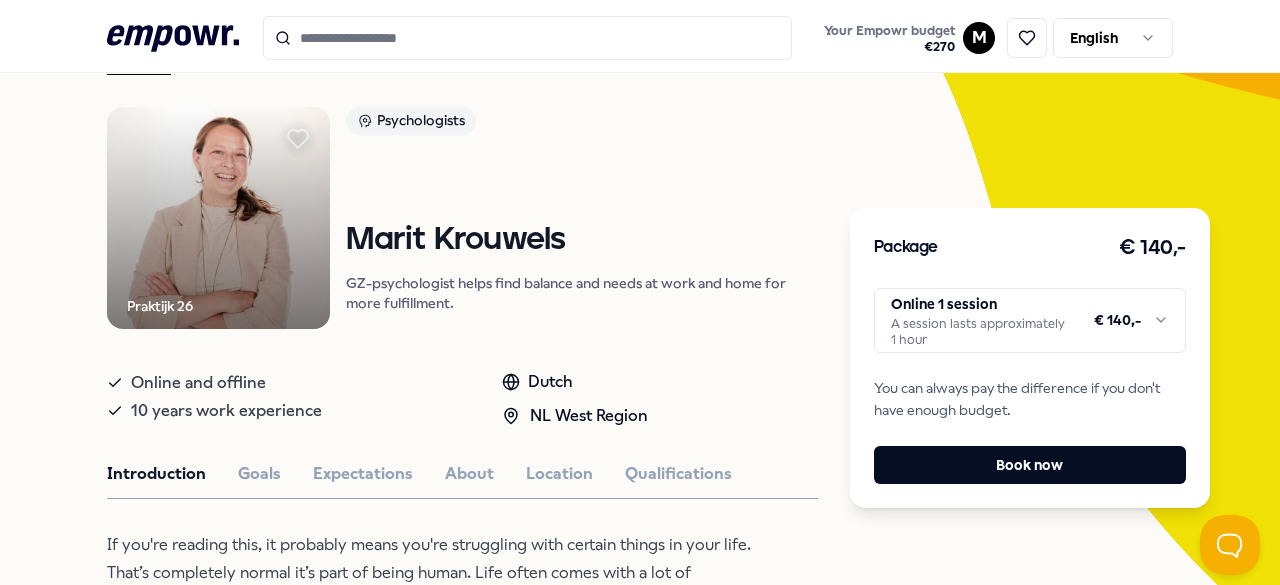 click on ".empowr-logo_svg__cls-1{fill:#03032f} Your Empowr budget € 270 M English All categories   Self-care library Back Praktijk 26 Psychologists Marit Krouwels GZ-psychologist helps find balance and needs at work and home for more fulfillment. Online and offline 10 years work experience Dutch NL West Region Introduction Goals Expectations About Location Qualifications If you're reading this, it probably means you're struggling with certain things in your life. That’s completely normal it’s part of being human. Life often comes with a lot of demands and expectations you feel you “must” meet. Since everyone has their own history and story, I’m here to help you understand what makes you  you , and why you may be feeling stuck right now. Together, we can create a clear analysis of your challenges so you know what to work on, and how to move forward with perspective. Of course, I’ll guide and support you along the way. If you recognize yourself in the following challenges, I’d be happy to help:   From" at bounding box center [640, 292] 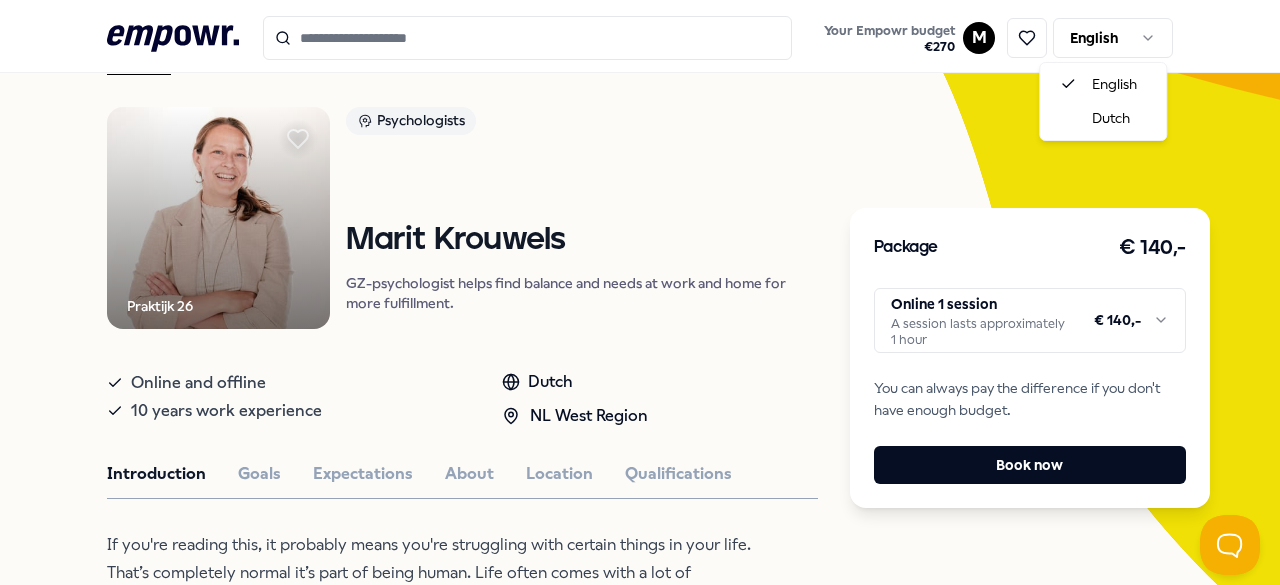 click on ".empowr-logo_svg__cls-1{fill:#03032f} Your Empowr budget € 270 M English All categories   Self-care library Back Praktijk 26 Psychologists Marit Krouwels GZ-psychologist helps find balance and needs at work and home for more fulfillment. Online and offline 10 years work experience Dutch NL West Region Introduction Goals Expectations About Location Qualifications If you're reading this, it probably means you're struggling with certain things in your life. That’s completely normal it’s part of being human. Life often comes with a lot of demands and expectations you feel you “must” meet. Since everyone has their own history and story, I’m here to help you understand what makes you  you , and why you may be feeling stuck right now. Together, we can create a clear analysis of your challenges so you know what to work on, and how to move forward with perspective. Of course, I’ll guide and support you along the way. If you recognize yourself in the following challenges, I’d be happy to help:   From" at bounding box center (640, 292) 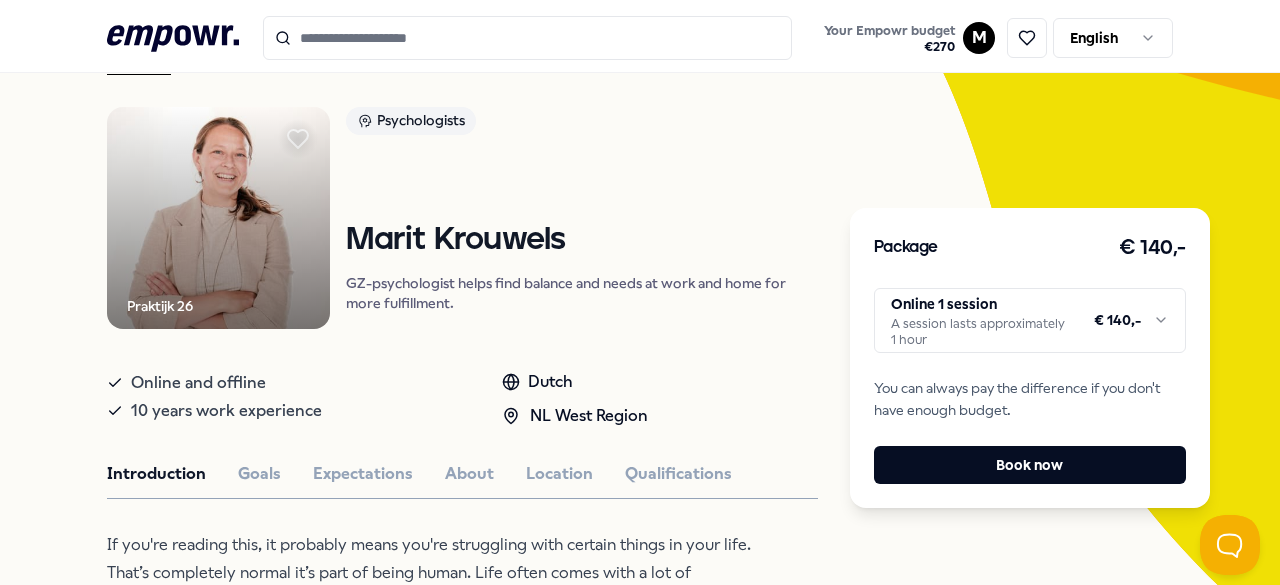 click on ".empowr-logo_svg__cls-1{fill:#03032f} Your Empowr budget € 270 M English All categories   Self-care library Back Praktijk 26 Psychologists Marit Krouwels GZ-psychologist helps find balance and needs at work and home for more fulfillment. Online and offline 10 years work experience Dutch NL West Region Introduction Goals Expectations About Location Qualifications If you're reading this, it probably means you're struggling with certain things in your life. That’s completely normal it’s part of being human. Life often comes with a lot of demands and expectations you feel you “must” meet. Since everyone has their own history and story, I’m here to help you understand what makes you  you , and why you may be feeling stuck right now. Together, we can create a clear analysis of your challenges so you know what to work on, and how to move forward with perspective. Of course, I’ll guide and support you along the way. If you recognize yourself in the following challenges, I’d be happy to help:   From" at bounding box center (640, 292) 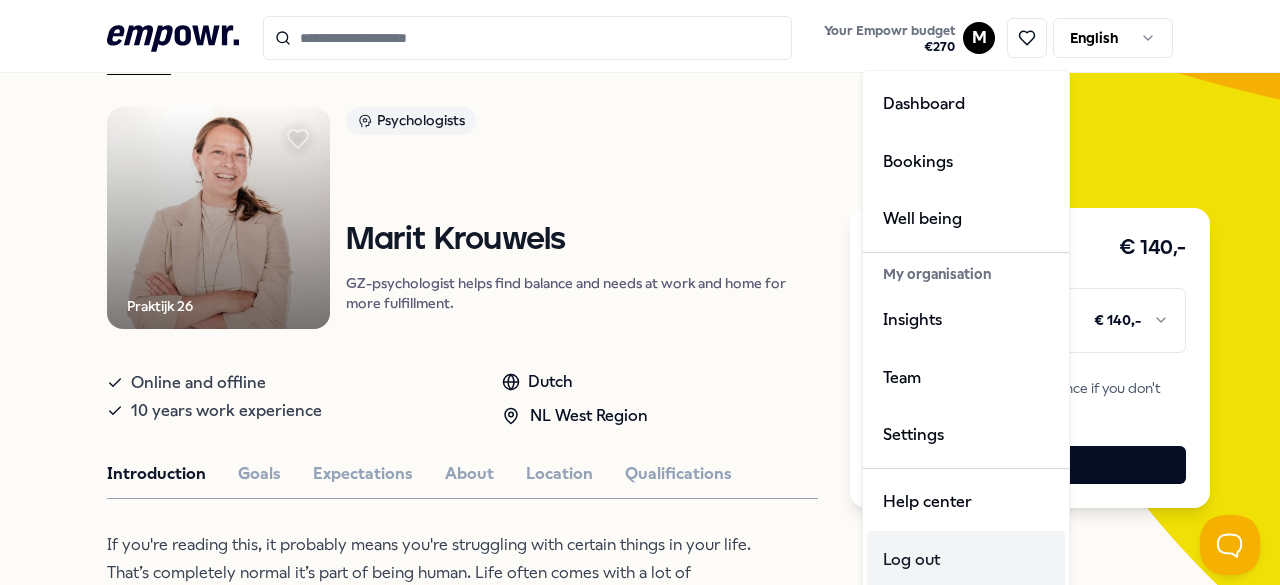 click on "Log out" at bounding box center [966, 560] 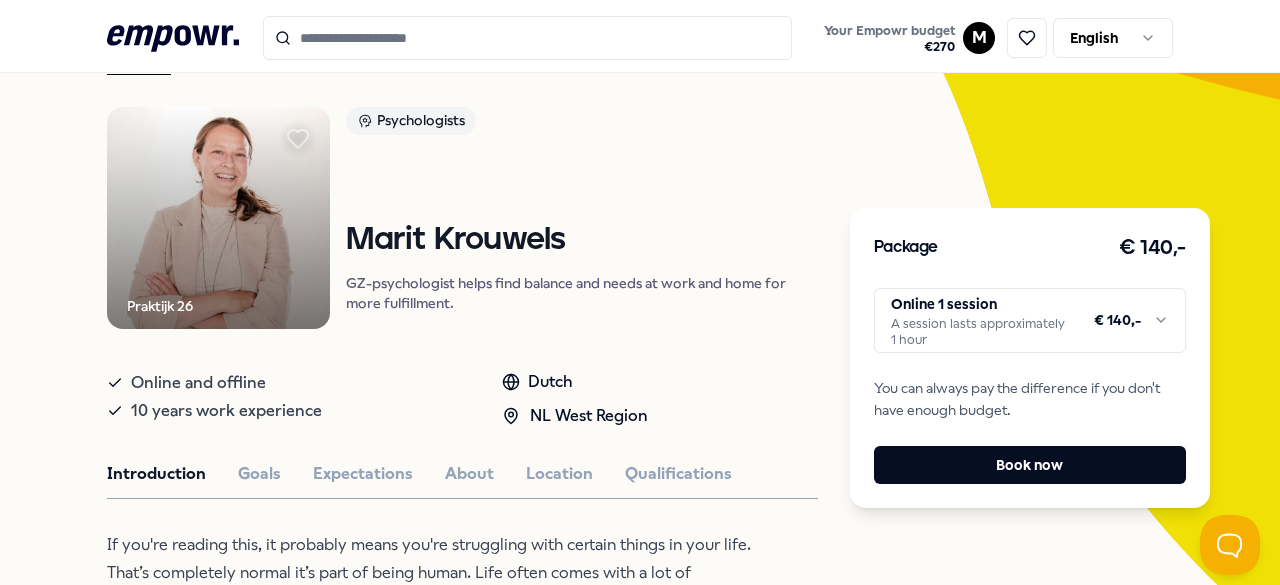 scroll, scrollTop: 0, scrollLeft: 0, axis: both 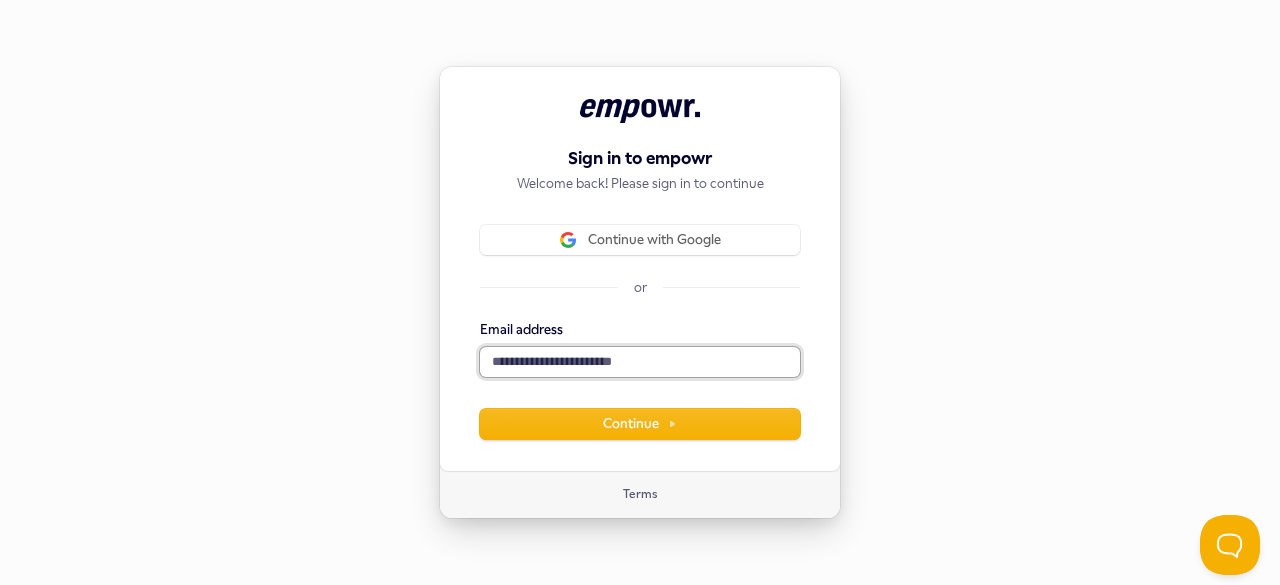 click on "Email address" at bounding box center [640, 362] 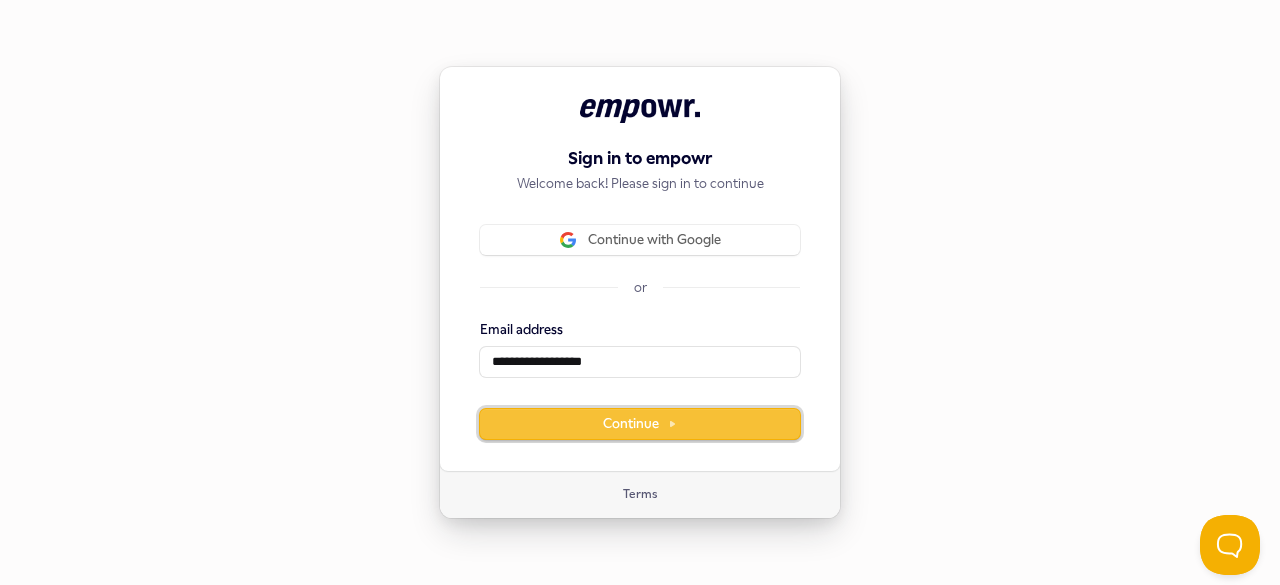 click on "Continue" at bounding box center (640, 424) 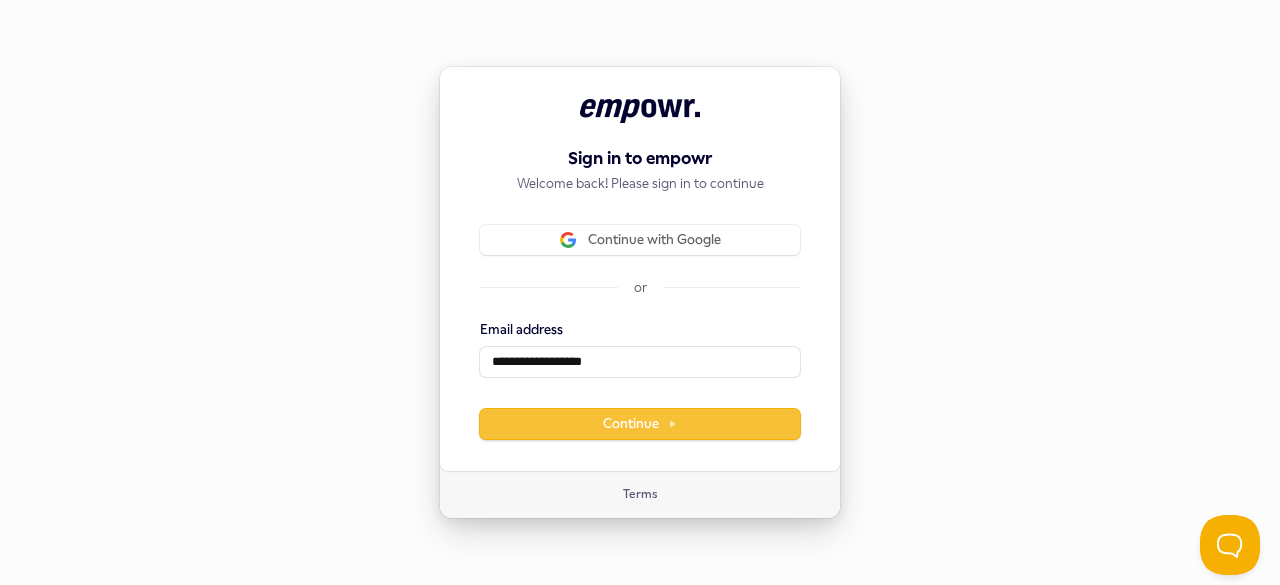 type on "**********" 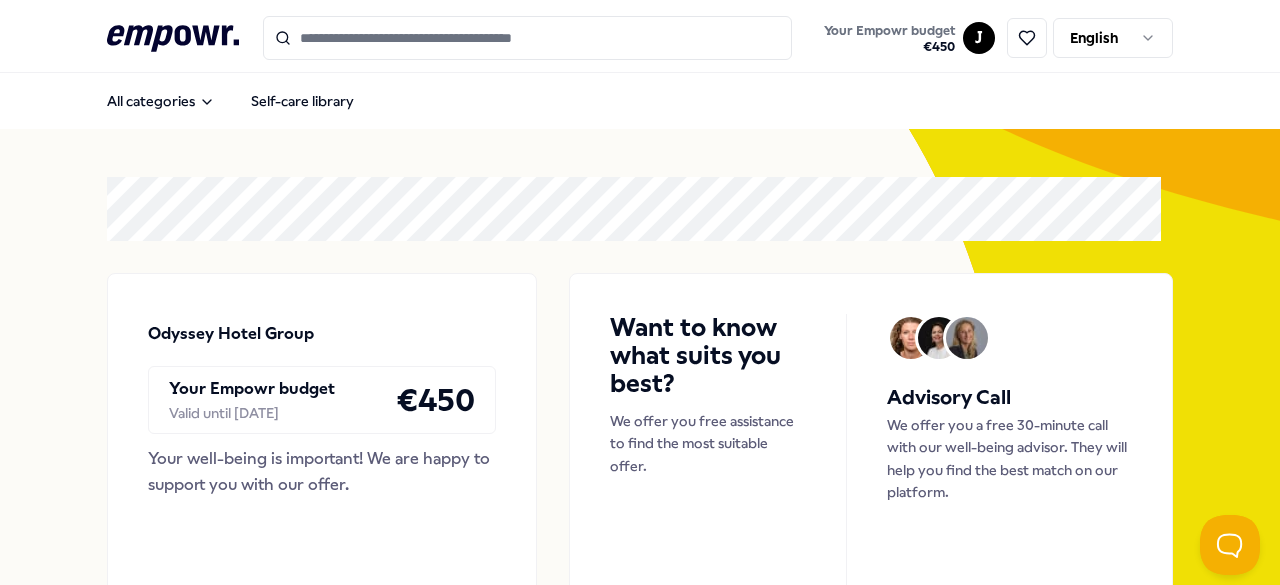 scroll, scrollTop: 0, scrollLeft: 0, axis: both 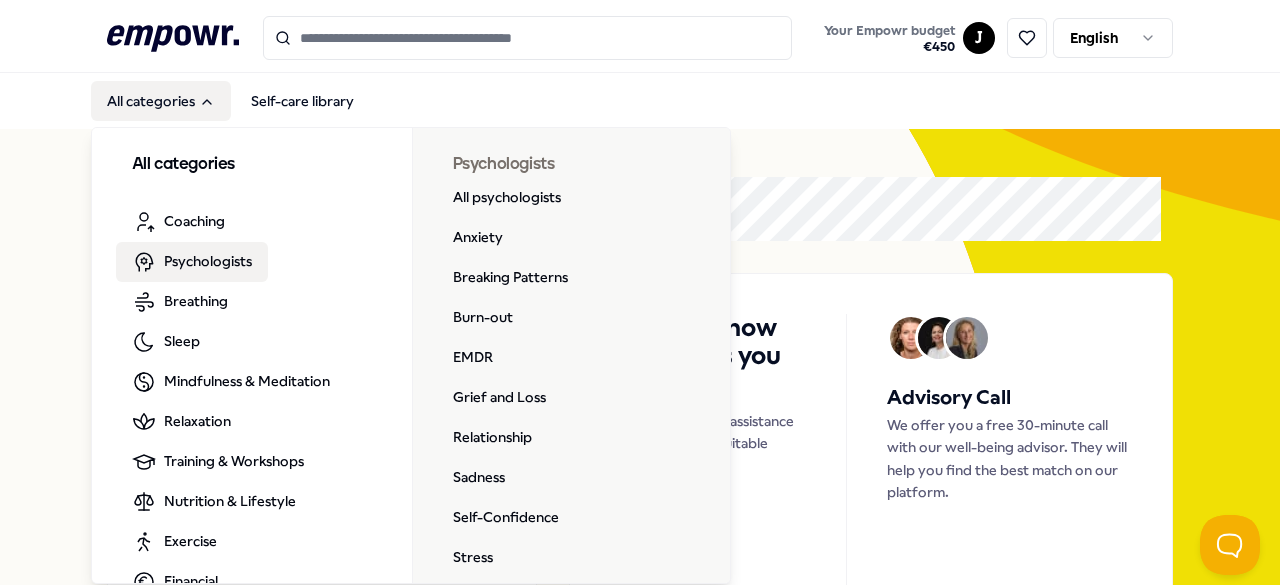 click on "Psychologists" at bounding box center (208, 261) 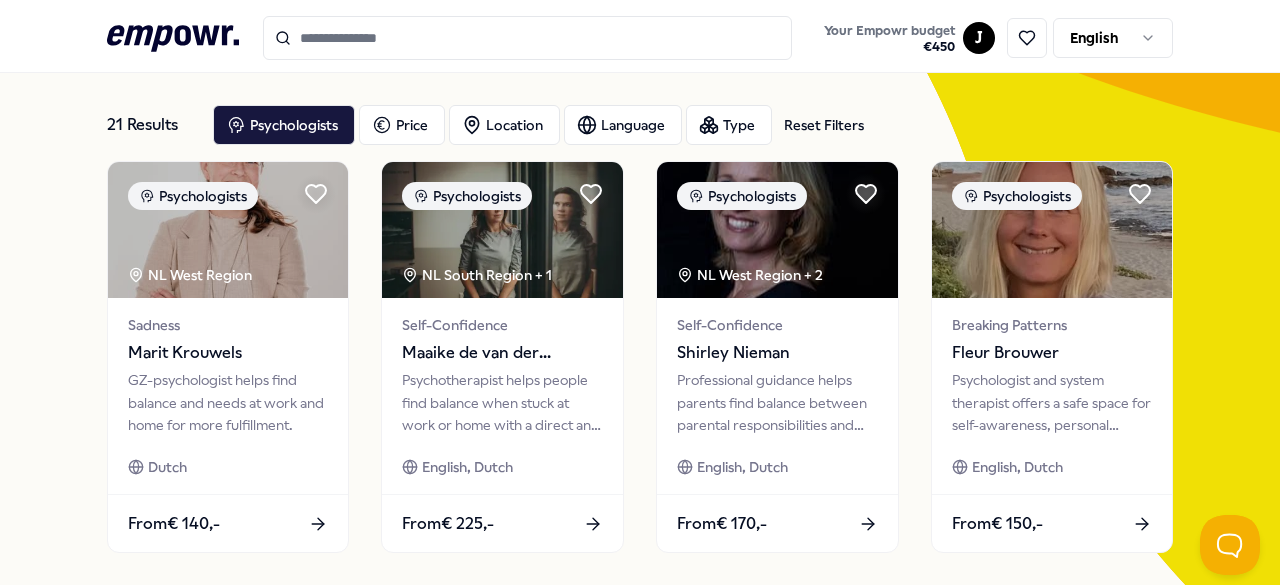 scroll, scrollTop: 89, scrollLeft: 0, axis: vertical 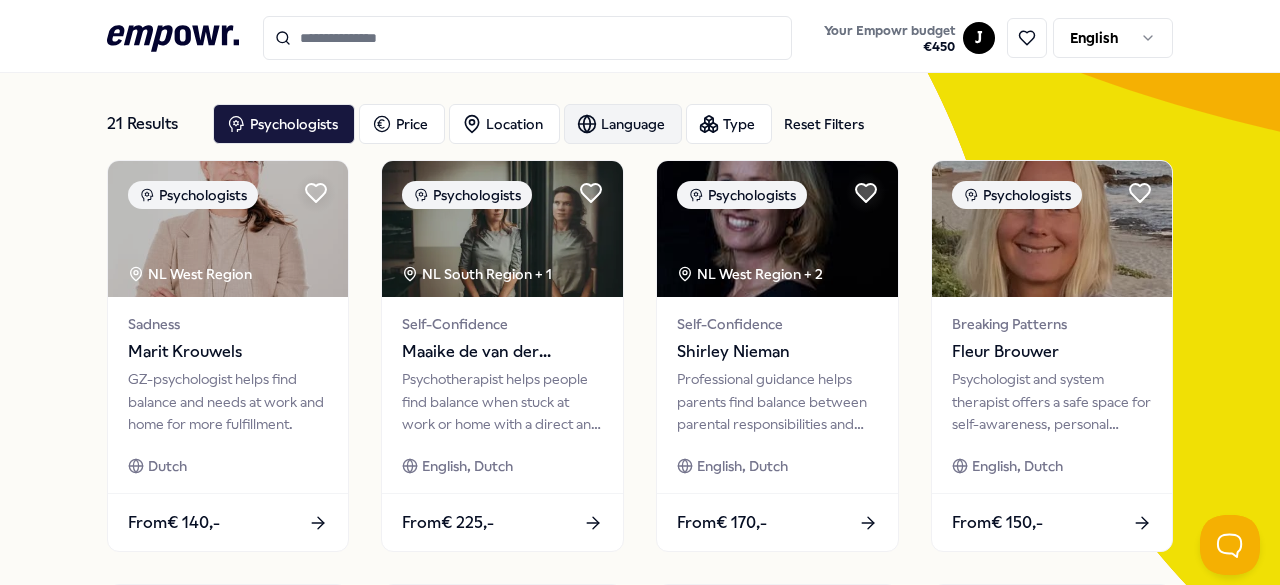 click on "Language" at bounding box center (623, 124) 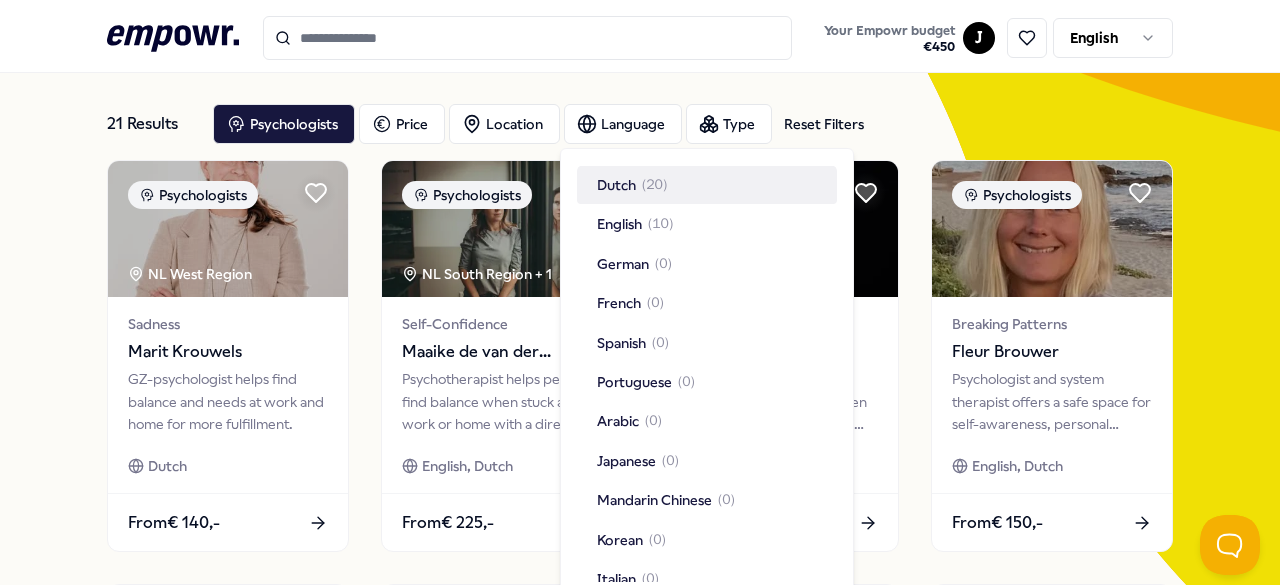 click on "( 20 )" at bounding box center (654, 185) 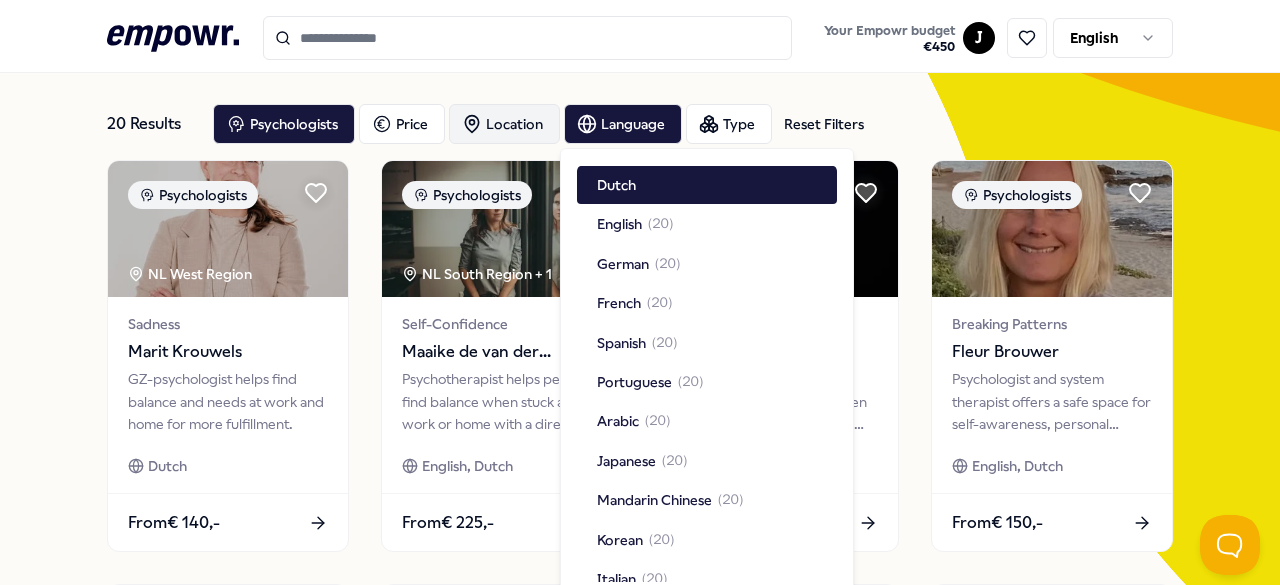 click on "Location" at bounding box center (504, 124) 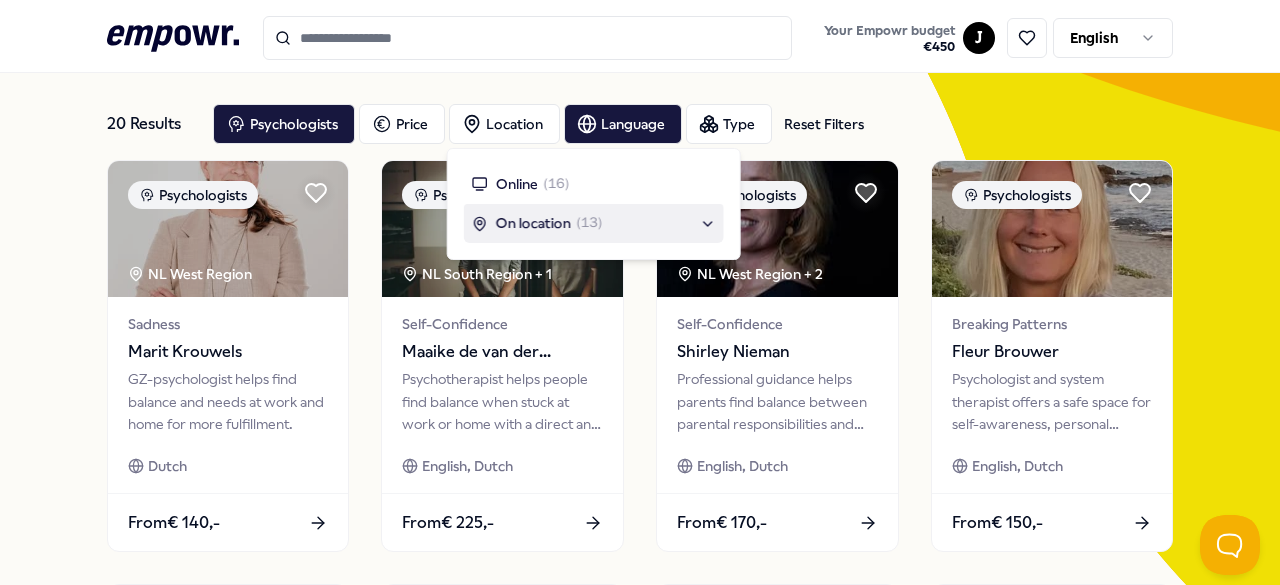 click on "On location" at bounding box center [533, 223] 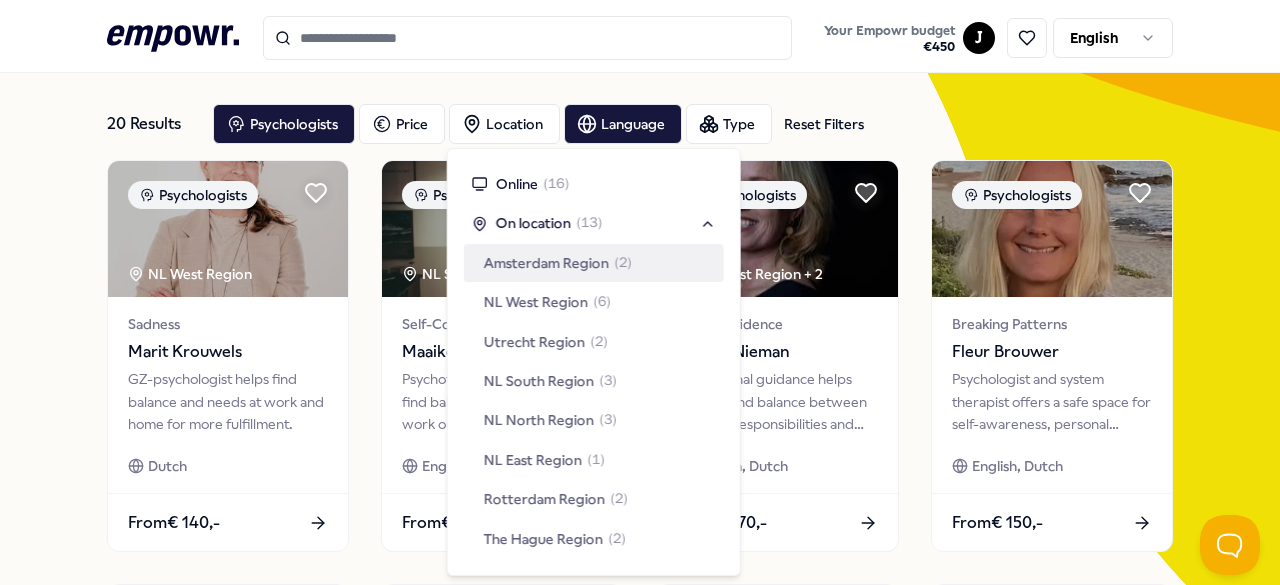 click on "Amsterdam Region" at bounding box center [546, 263] 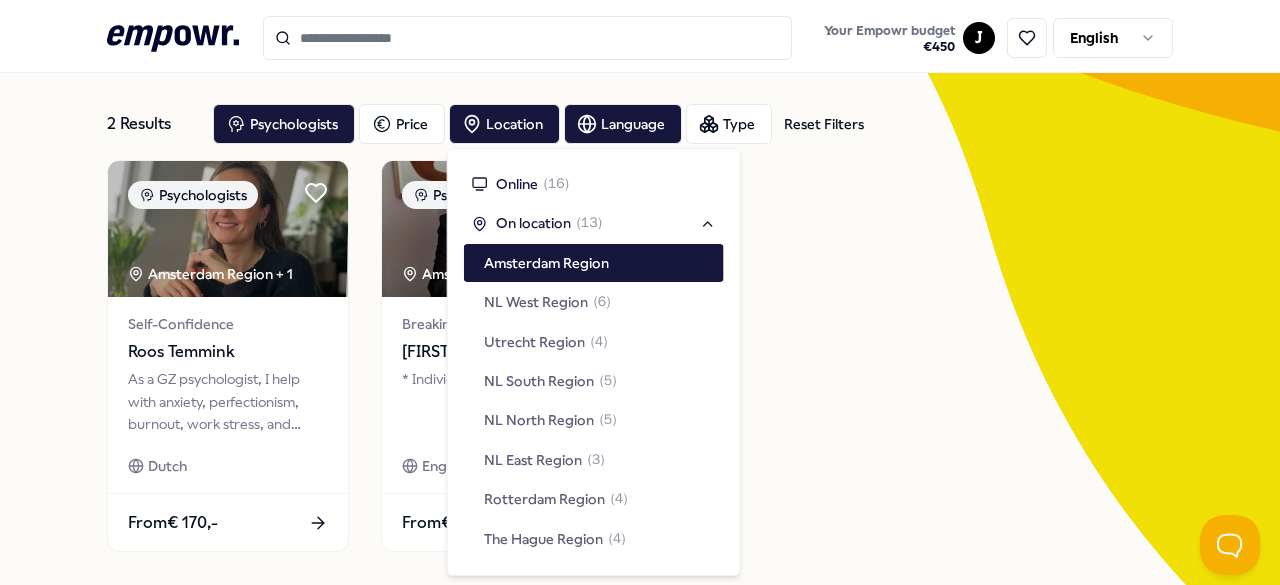 click on "Psychologists [CITY] Region   + 1 Self-Confidence [FIRST] [LAST] As a GZ psychologist, I help with anxiety, perfectionism, burnout, work stress,
and unresolved issues. Dutch From  € 170,- Psychologists [CITY] Region   + 1 Breaking Patterns [FIRST] [LAST]  * Individual
* Online / Offline English, Dutch From  € 180,-" at bounding box center [640, 356] 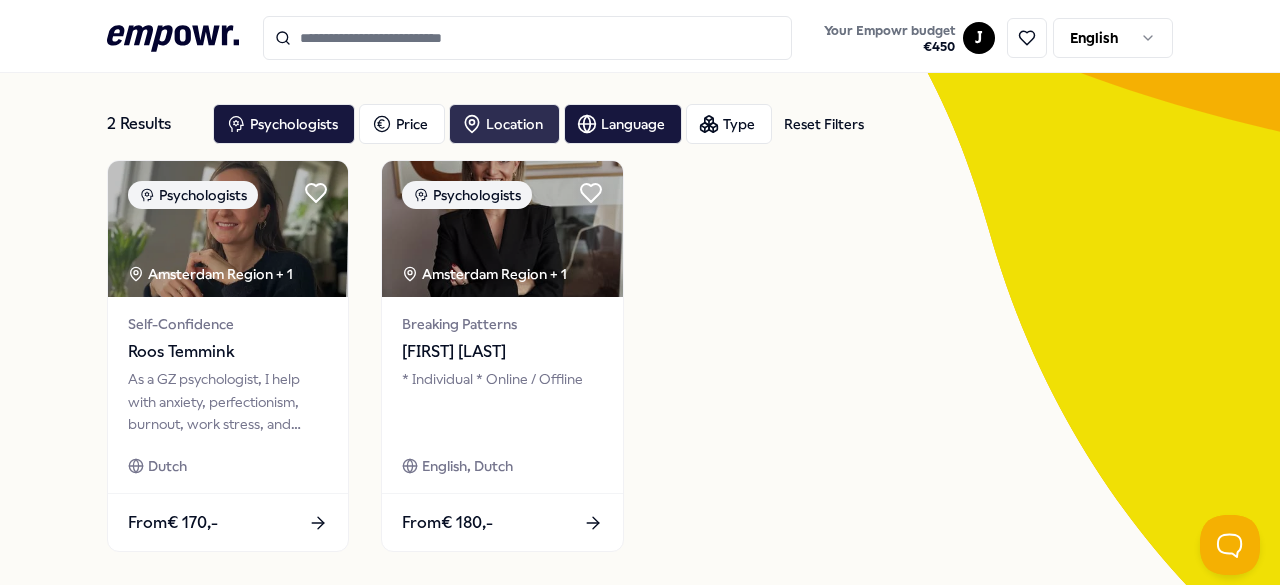click on "Location" at bounding box center (504, 124) 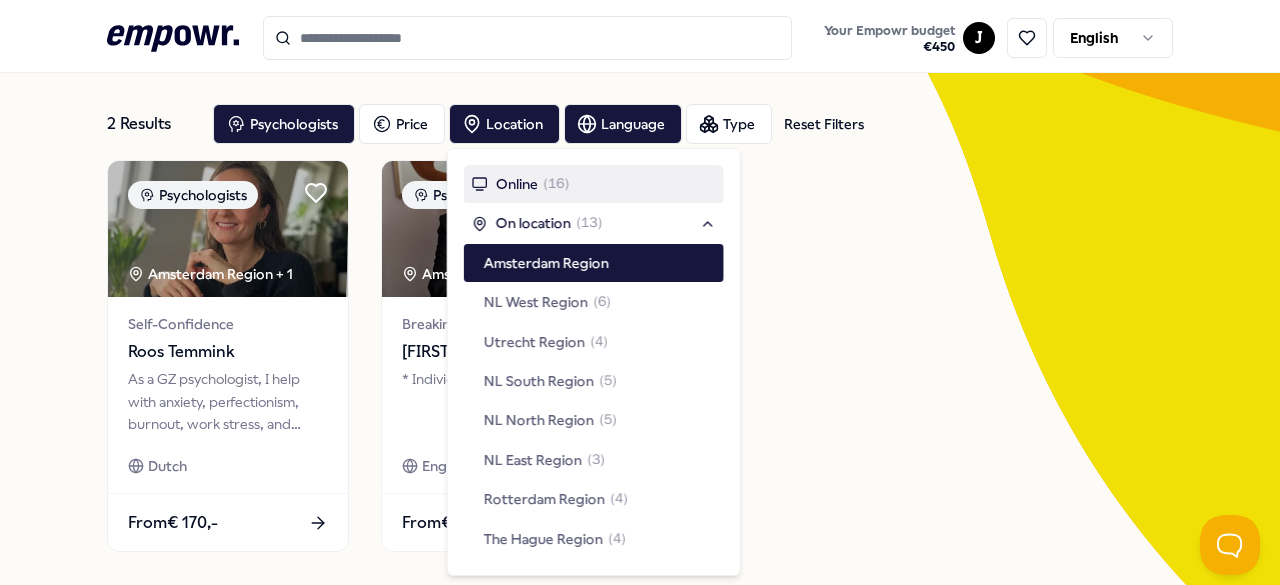 click on "Online" at bounding box center (517, 184) 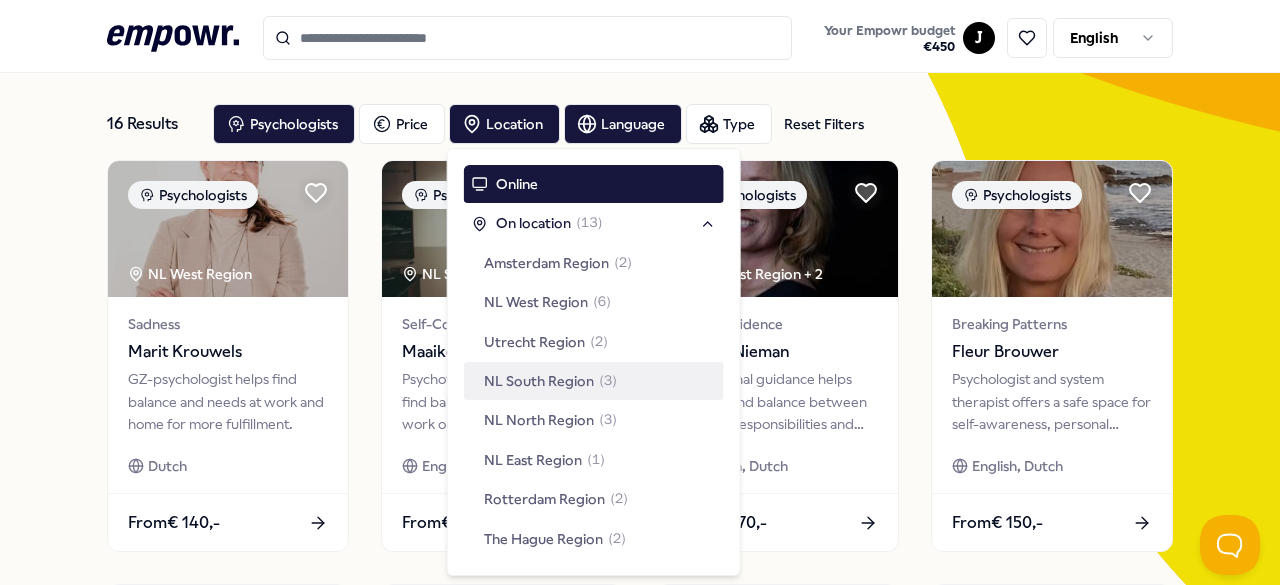 click on "16 Results Reset Filters Psychologists Price Location Language Type Reset Filters Psychologists NL West Region   Sadness [FIRST] [LAST] GZ-psychologist helps find balance and needs at work and home for more
fulfillment. Dutch From  € 140,- Psychologists NL South Region   + 1 Self-Confidence [FIRST] [LAST] Psychotherapist helps people find balance when stuck at work or home with a
direct and humorous approach. English, Dutch From  € 225,- Psychologists NL West Region   + 2 Self-Confidence [FIRST] [LAST] Professional guidance helps parents find balance between parental
responsibilities and personal growth. English, Dutch From  € 170,- Psychologists Breaking Patterns [FIRST] [LAST] Psychologist and system therapist offers a safe space for self-awareness,
personal growth, and mental check-ups for preventive care. English, Dutch From  € 150,- Psychologists Relationship [FIRST] [LAST] English, Dutch From  € 95,- Psychologists Burn-out [FIRST] [LAST] Dutch From  € 95,-   From" at bounding box center (640, 784) 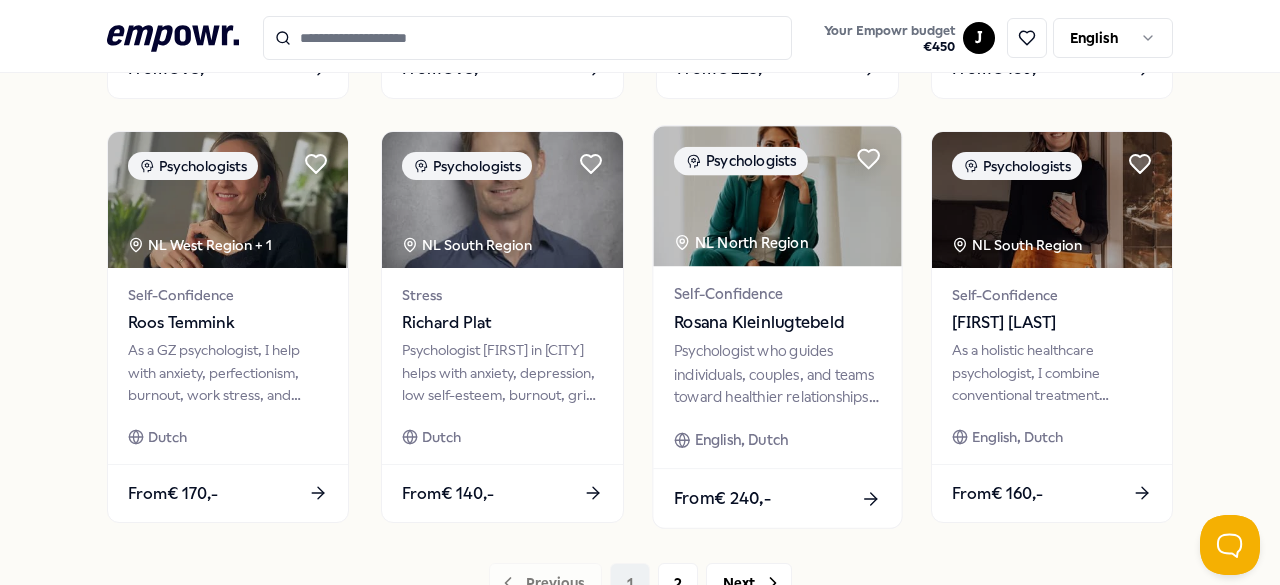 scroll, scrollTop: 966, scrollLeft: 0, axis: vertical 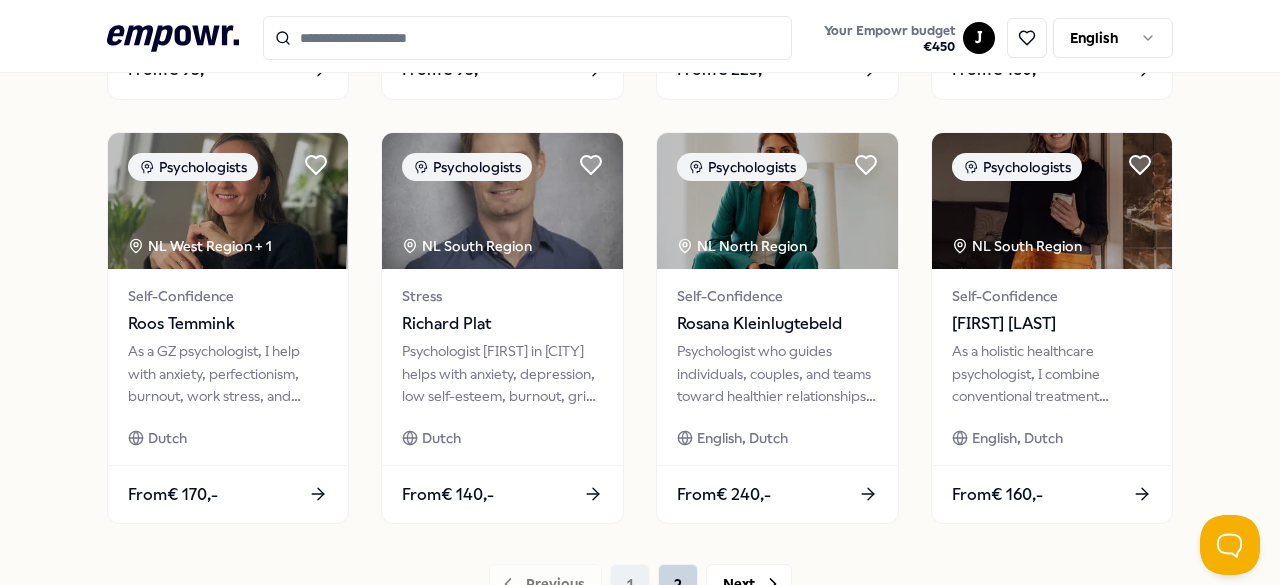 click on "2" at bounding box center [678, 584] 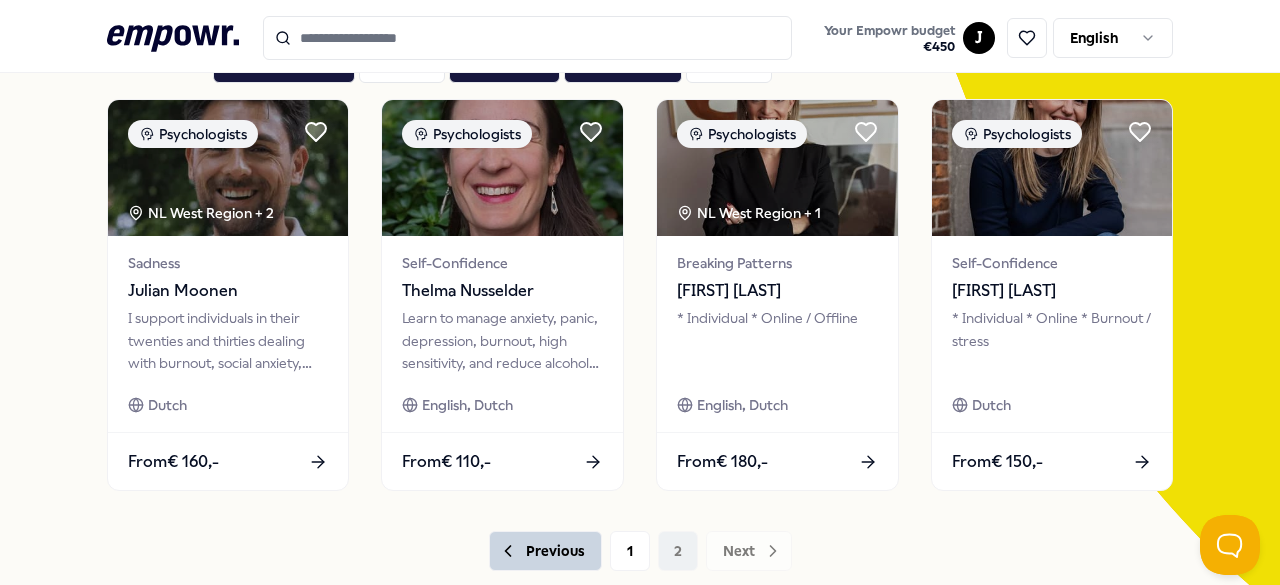 scroll, scrollTop: 148, scrollLeft: 0, axis: vertical 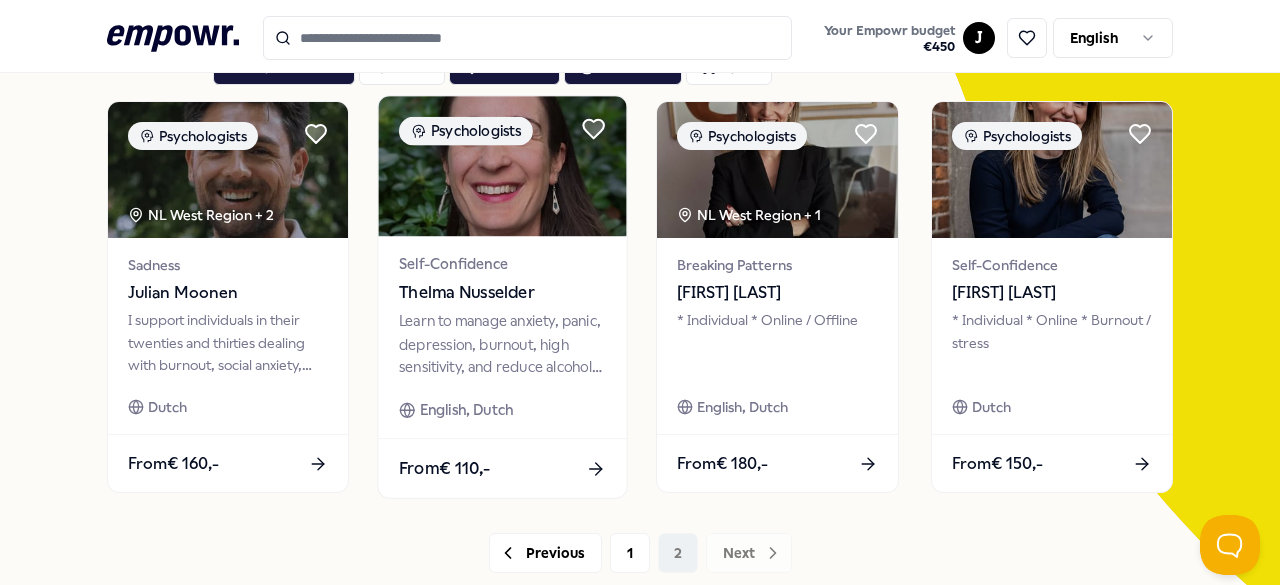 click on "From  € 110,-" at bounding box center [503, 468] 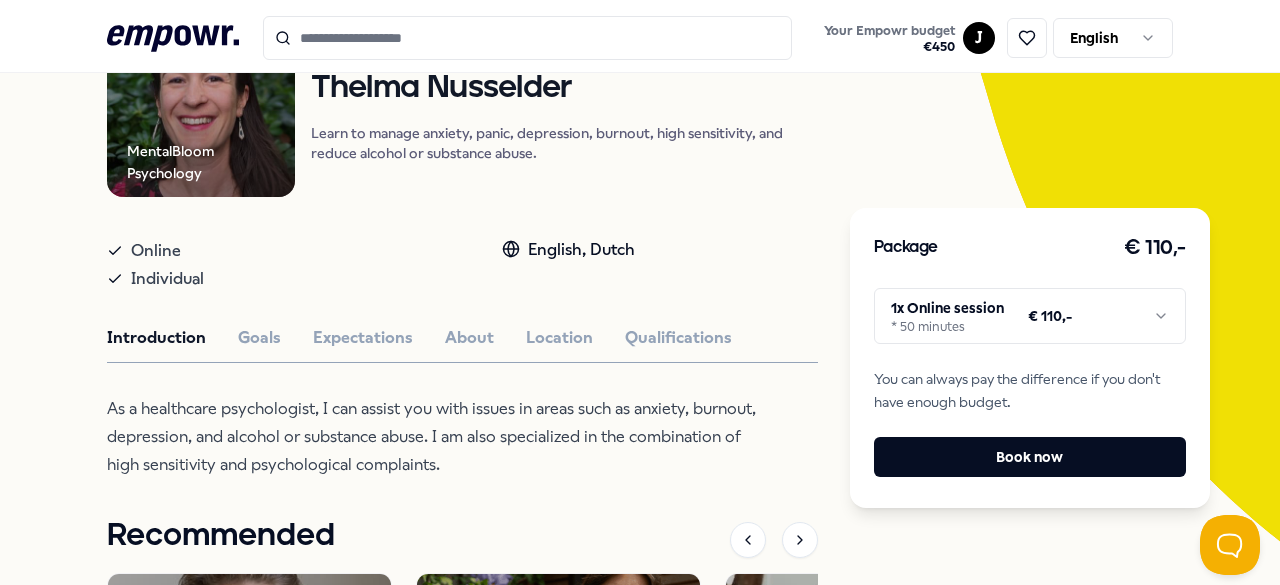 scroll, scrollTop: 136, scrollLeft: 0, axis: vertical 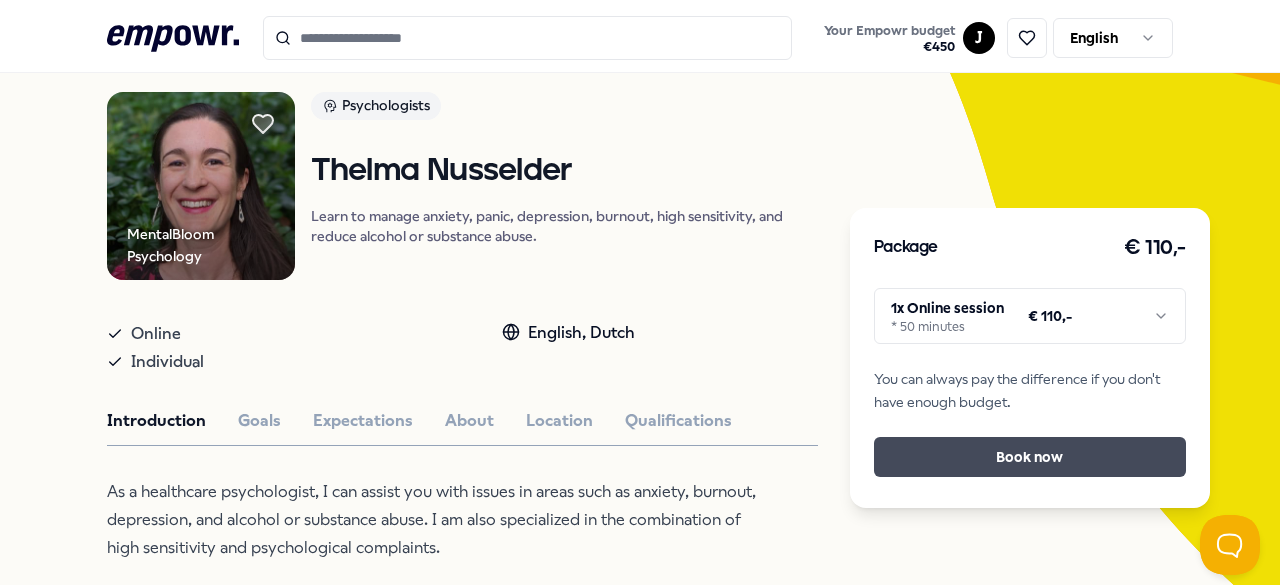 click on "Book now" at bounding box center (1030, 457) 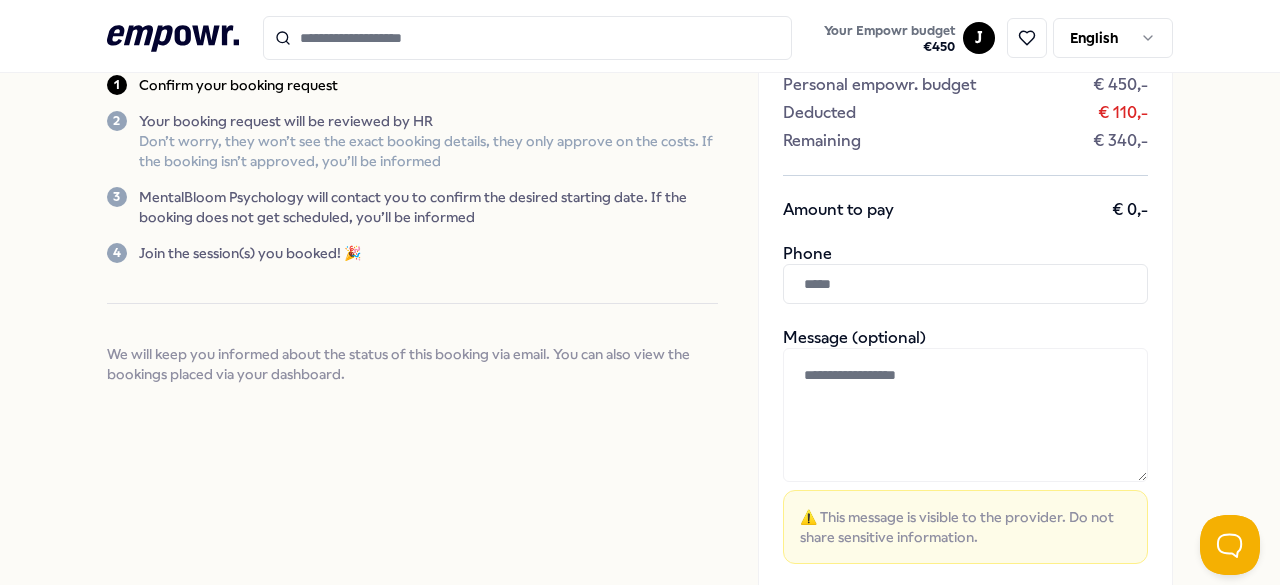 scroll, scrollTop: 287, scrollLeft: 0, axis: vertical 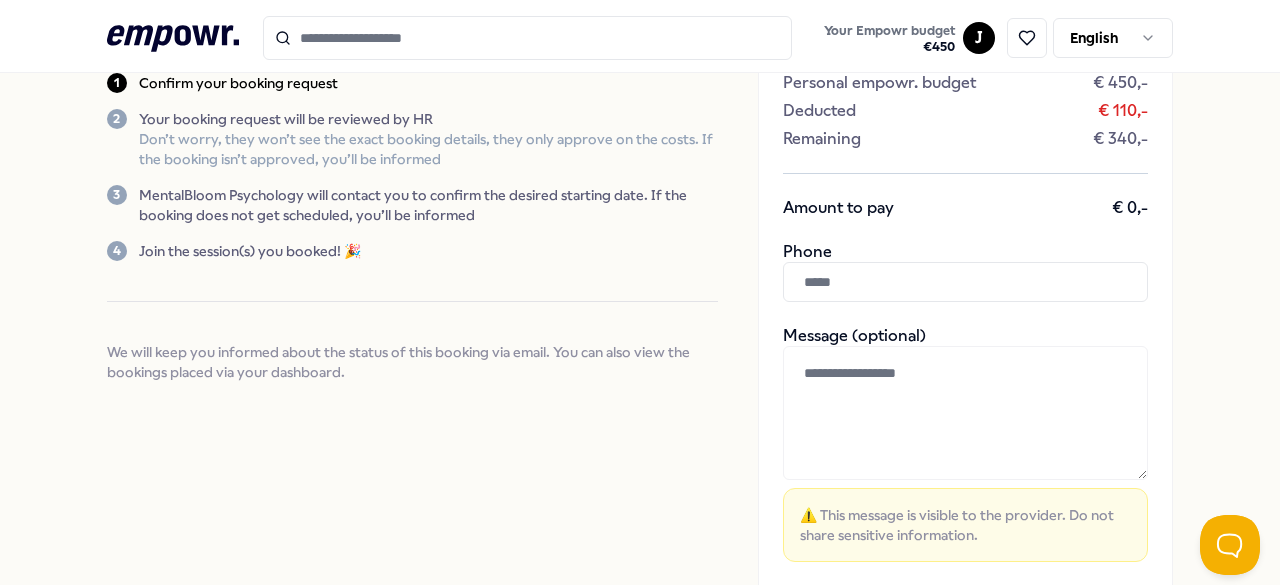 click on "Phone" at bounding box center [965, 272] 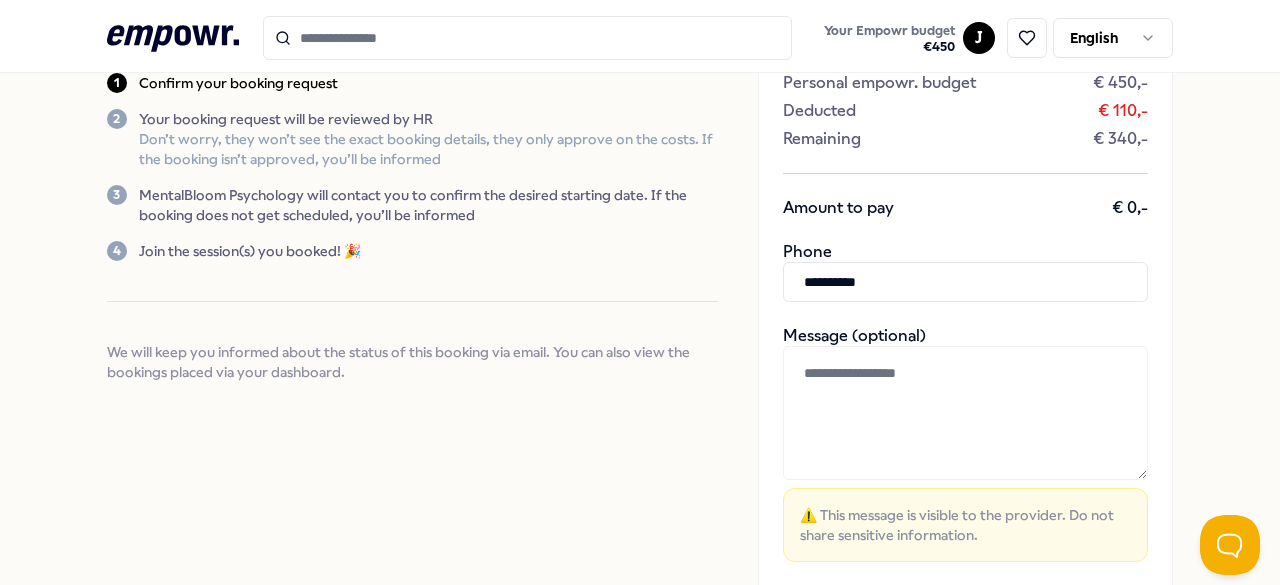 type on "**********" 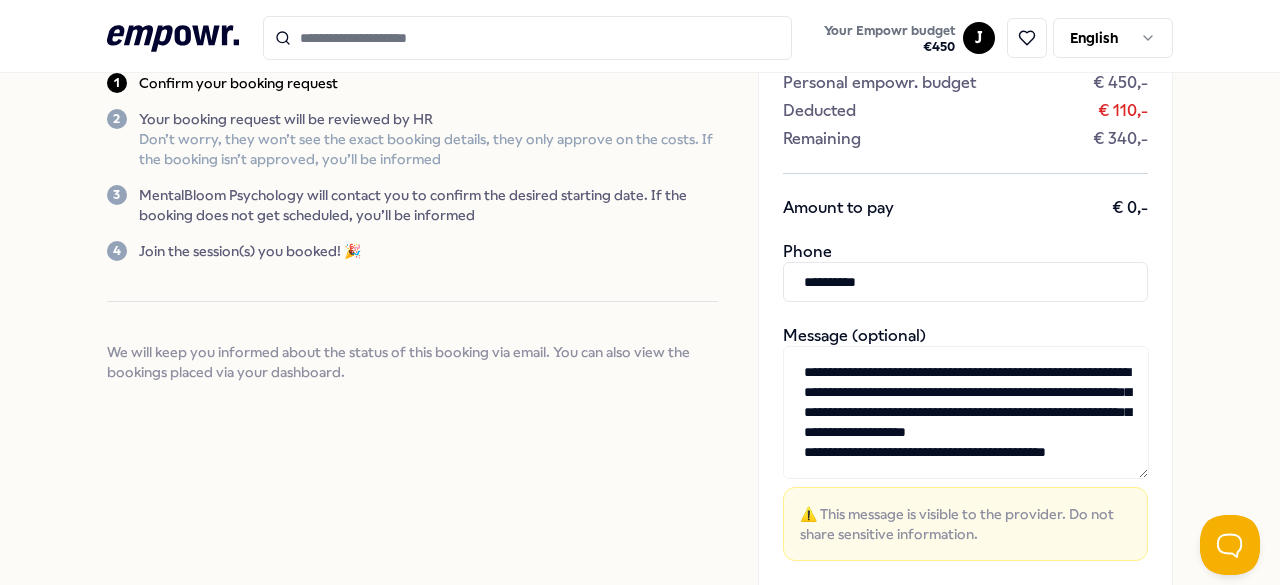 scroll, scrollTop: 20, scrollLeft: 0, axis: vertical 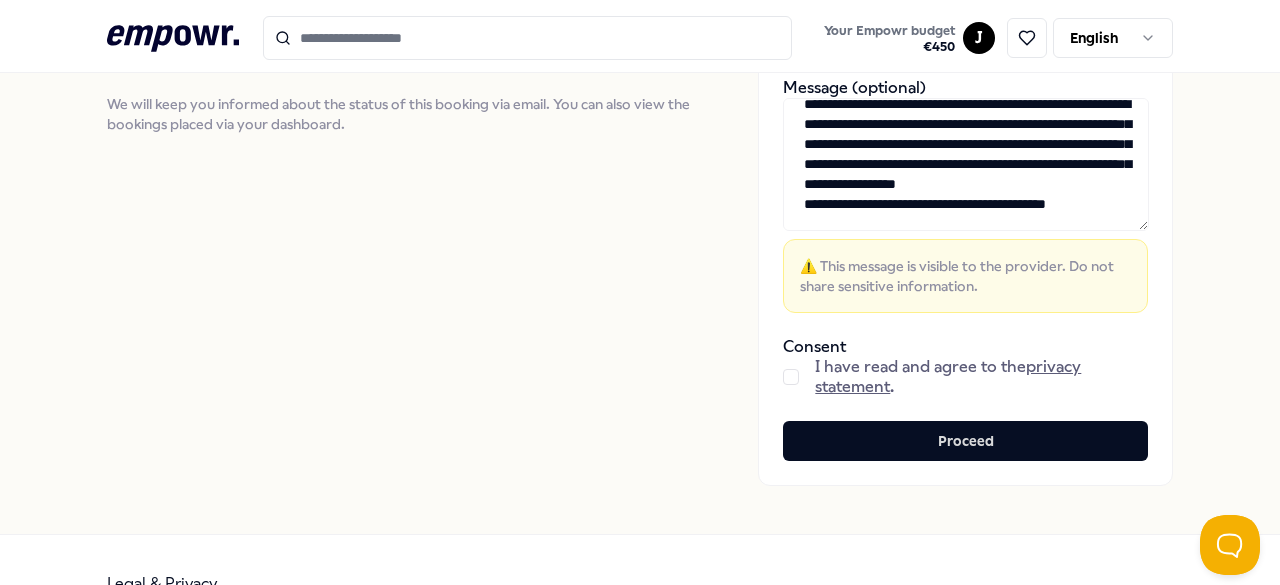 type on "**********" 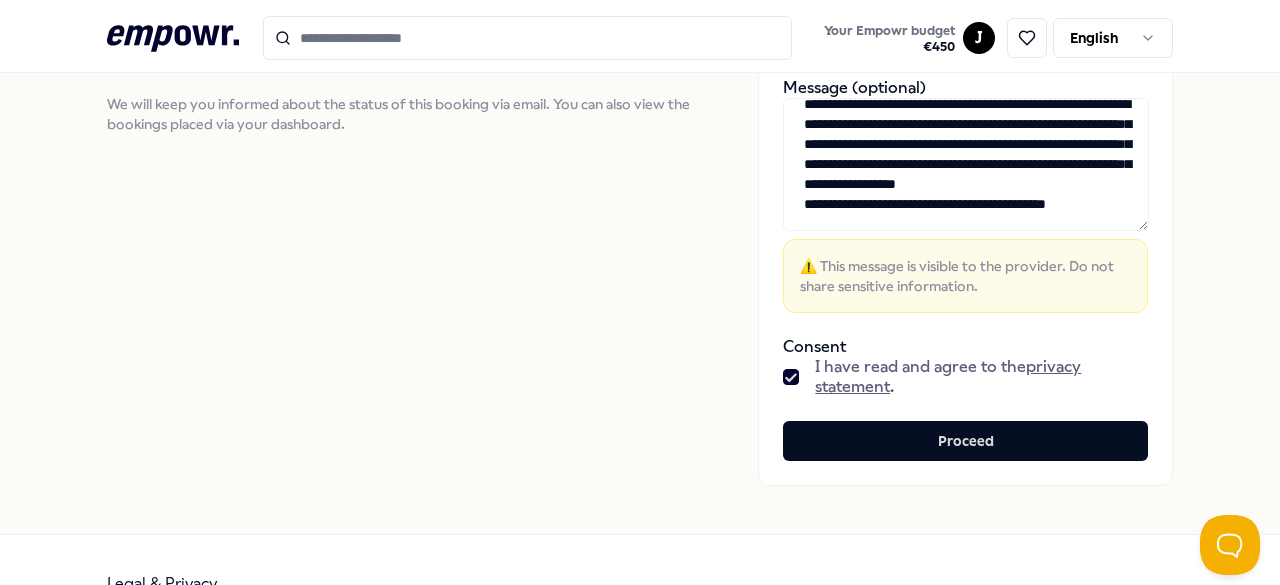 scroll, scrollTop: 0, scrollLeft: 0, axis: both 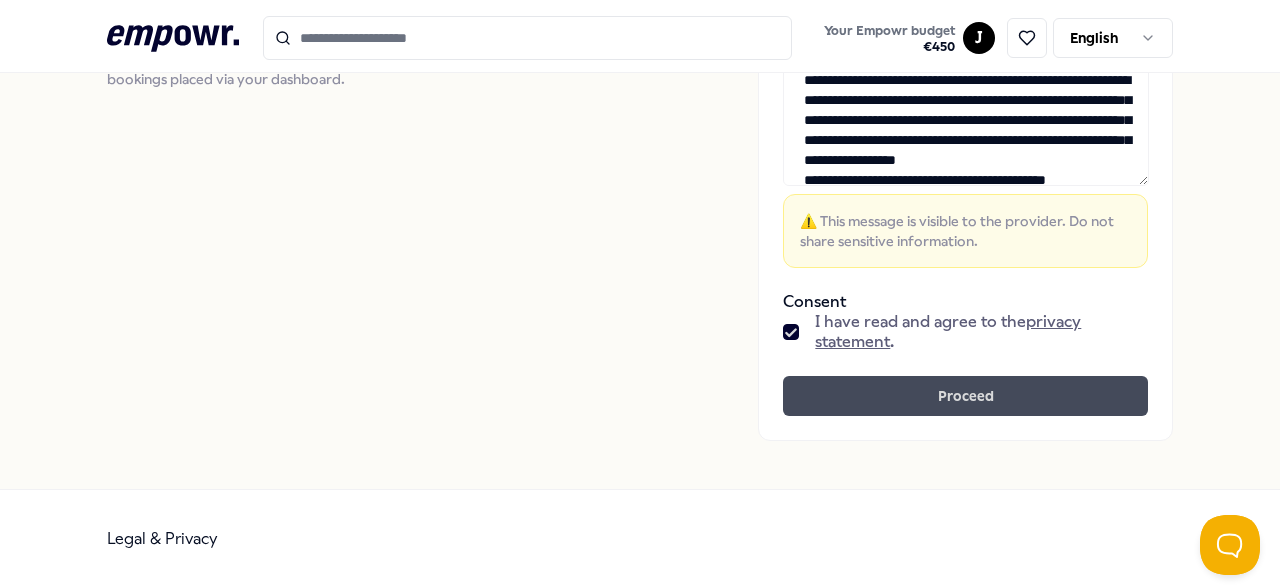 click on "Proceed" at bounding box center (965, 396) 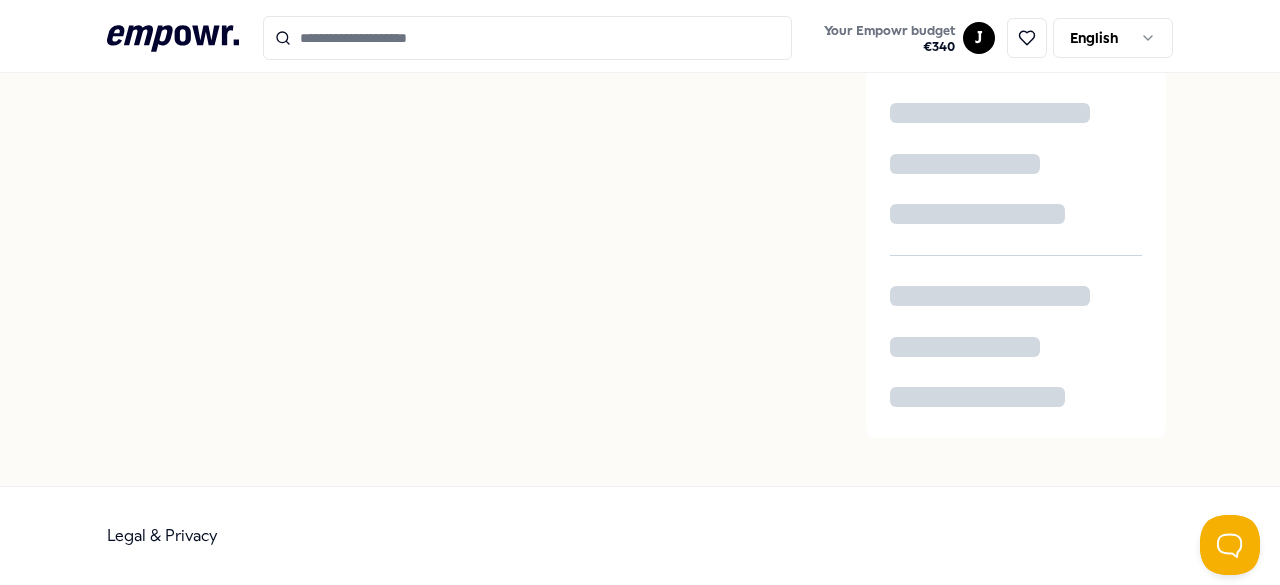 scroll, scrollTop: 73, scrollLeft: 0, axis: vertical 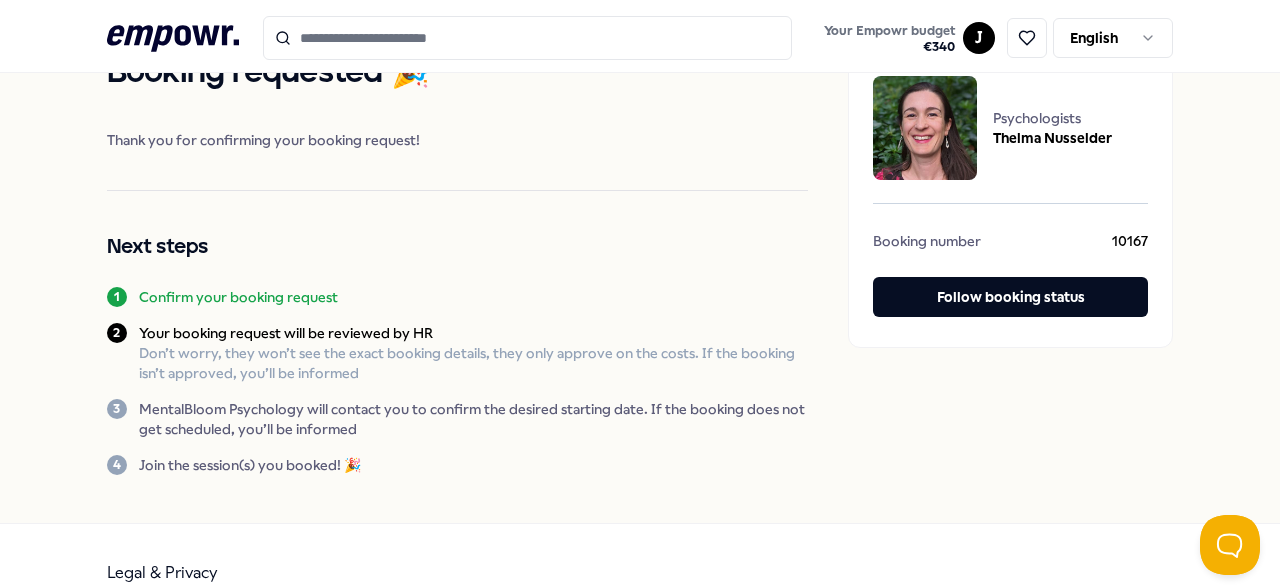 click on "Your Empowr budget € 340 J English Booking requested 🎉 Thank you for confirming your booking request! Next steps 1 Confirm your booking request 2 Your booking request will be reviewed by HR Don’t worry, they won’t see the exact booking details, they only approve on the costs. If the booking isn’t approved, you’ll be informed 3 MentalBloom Psychology will contact you to confirm the desired starting date. If the booking does not get scheduled, you’ll be informed 4 Join the session(s) you booked! 🎉 Psychologists [FIRST] [LAST] Booking number 10167 Follow booking status Legal & Privacy" at bounding box center [640, 292] 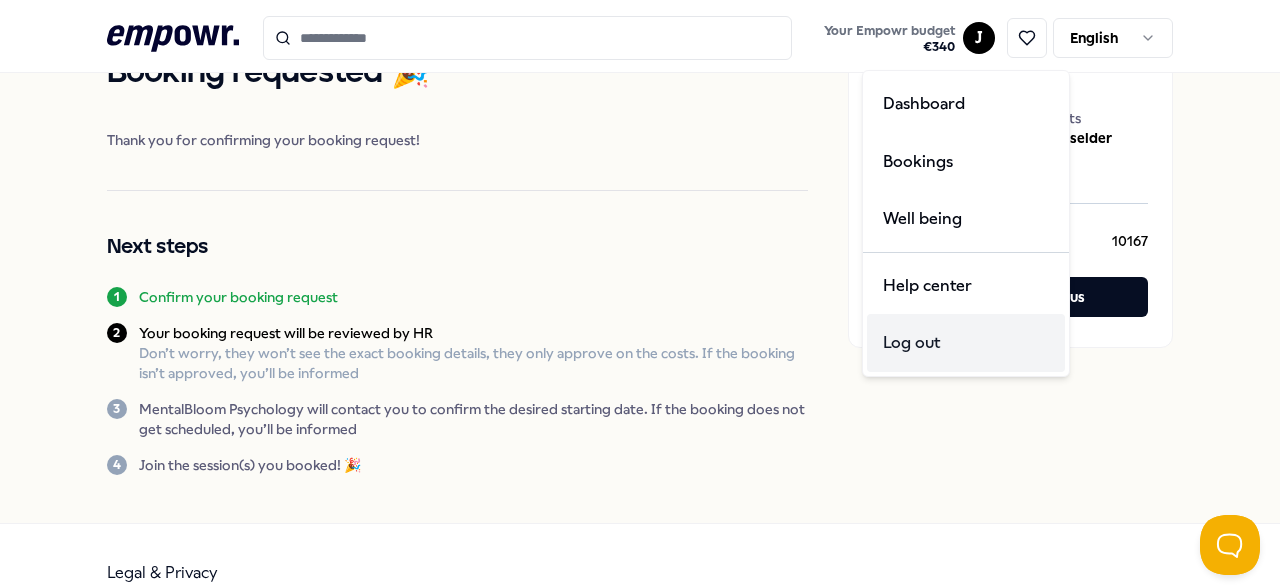 click on "Log out" at bounding box center [966, 343] 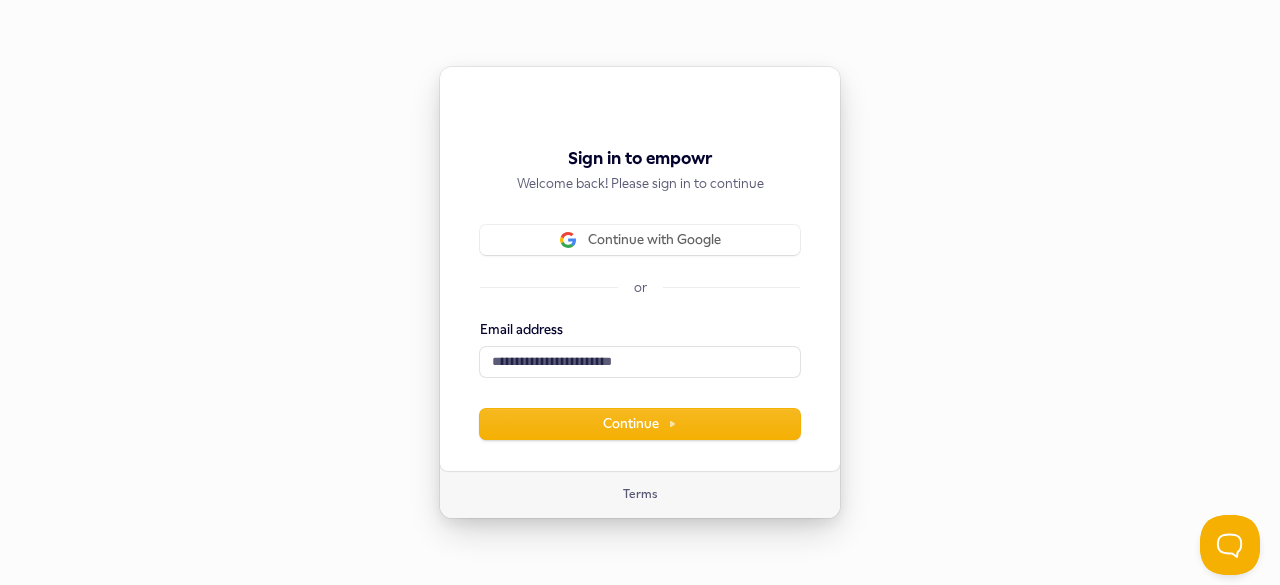 scroll, scrollTop: 0, scrollLeft: 0, axis: both 